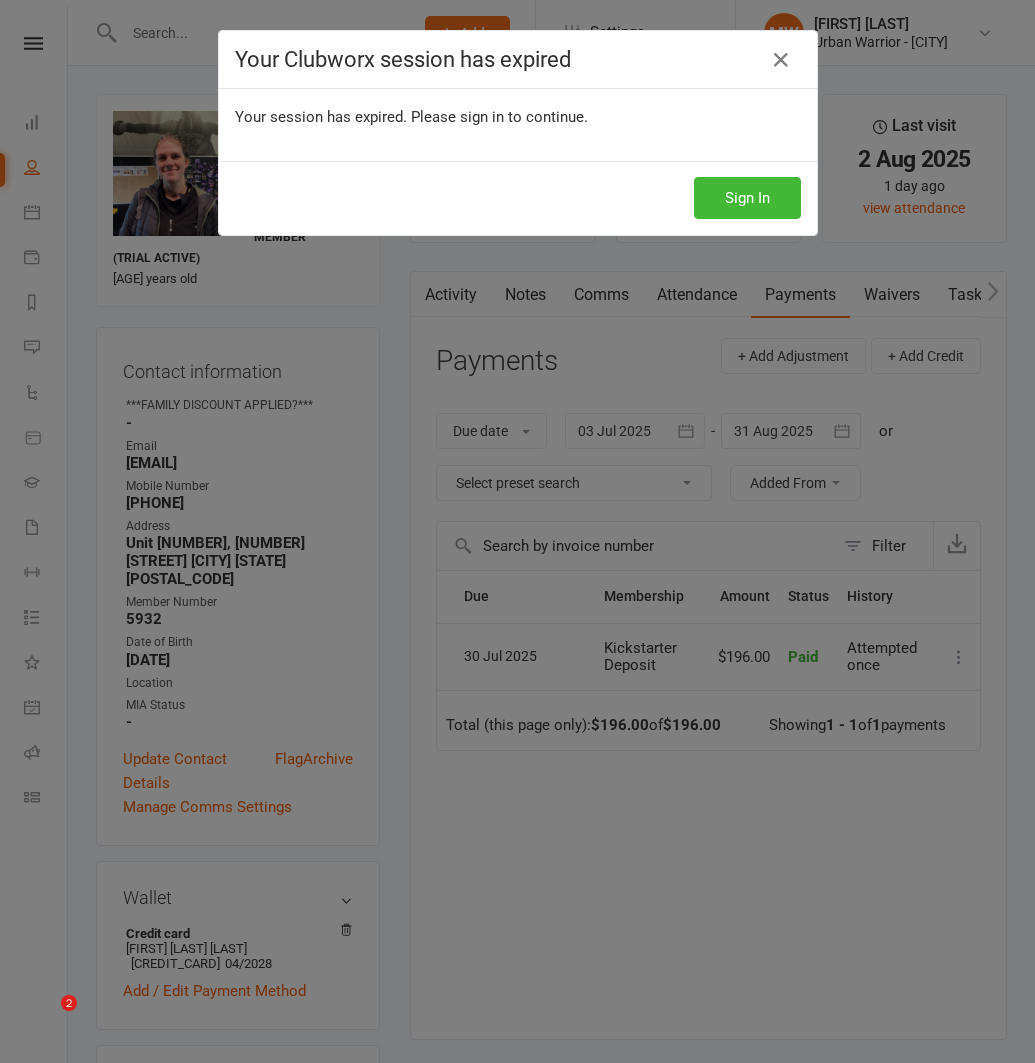 scroll, scrollTop: 0, scrollLeft: 0, axis: both 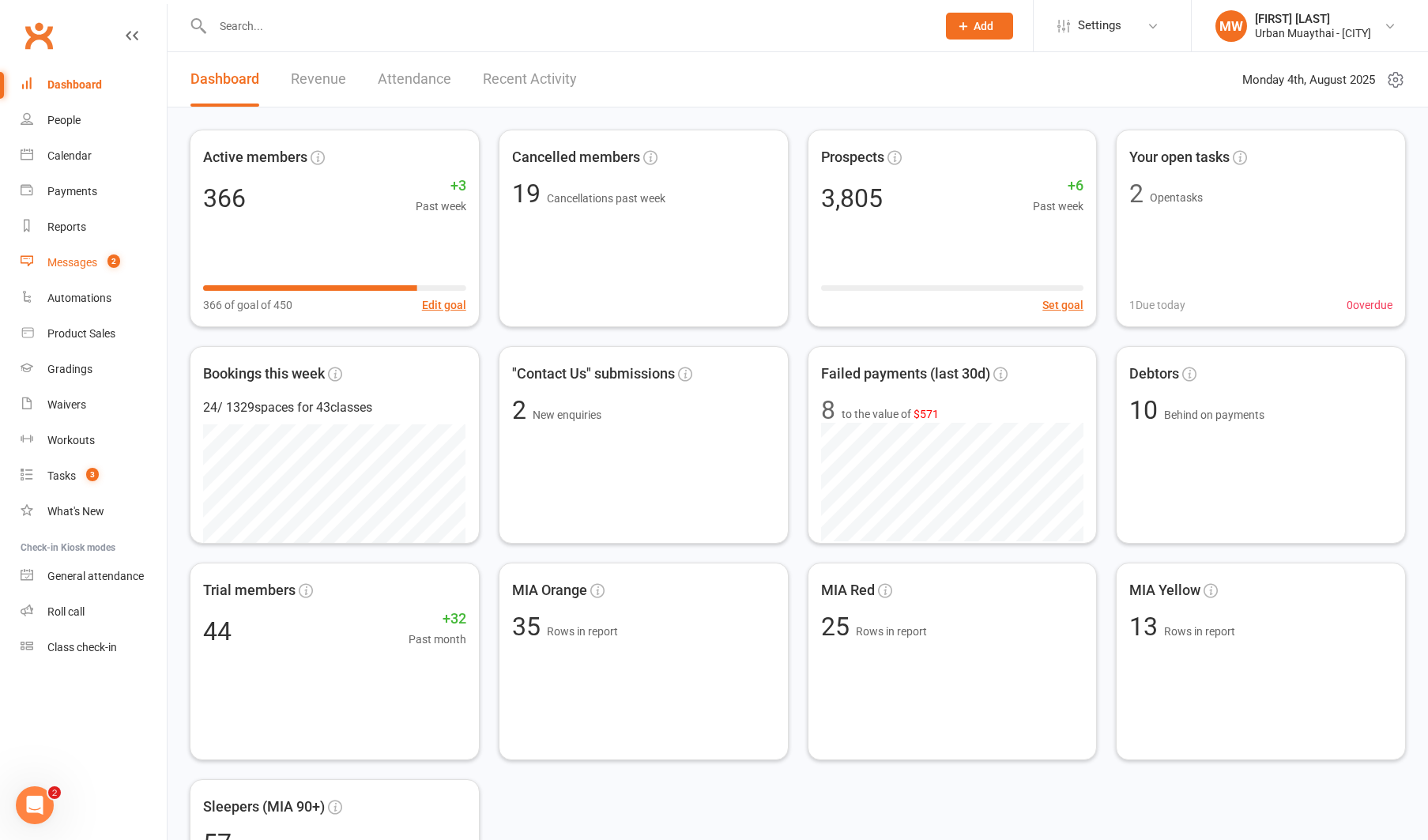 click on "Messages" at bounding box center (72, 262) 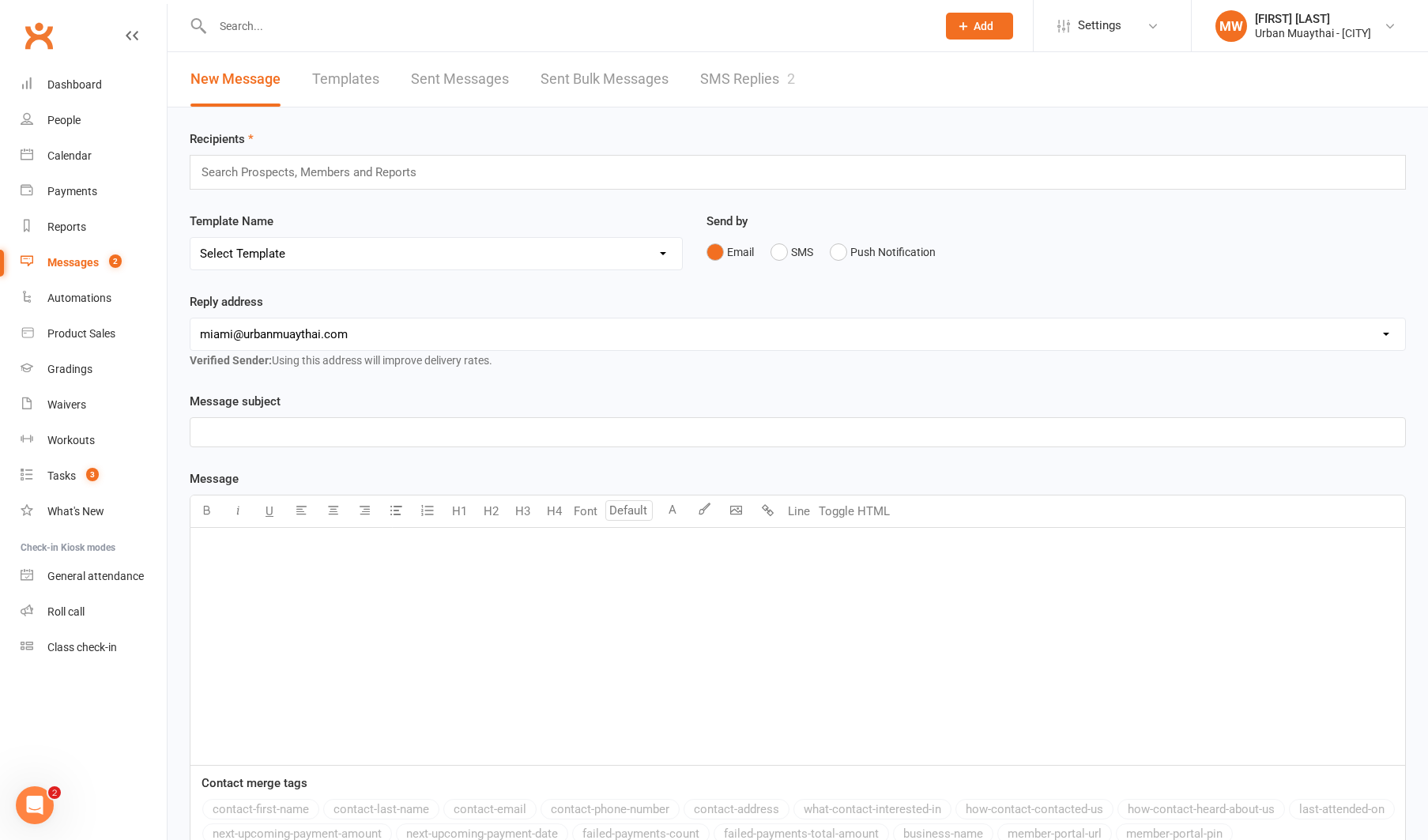 click on "Templates" at bounding box center [345, 79] 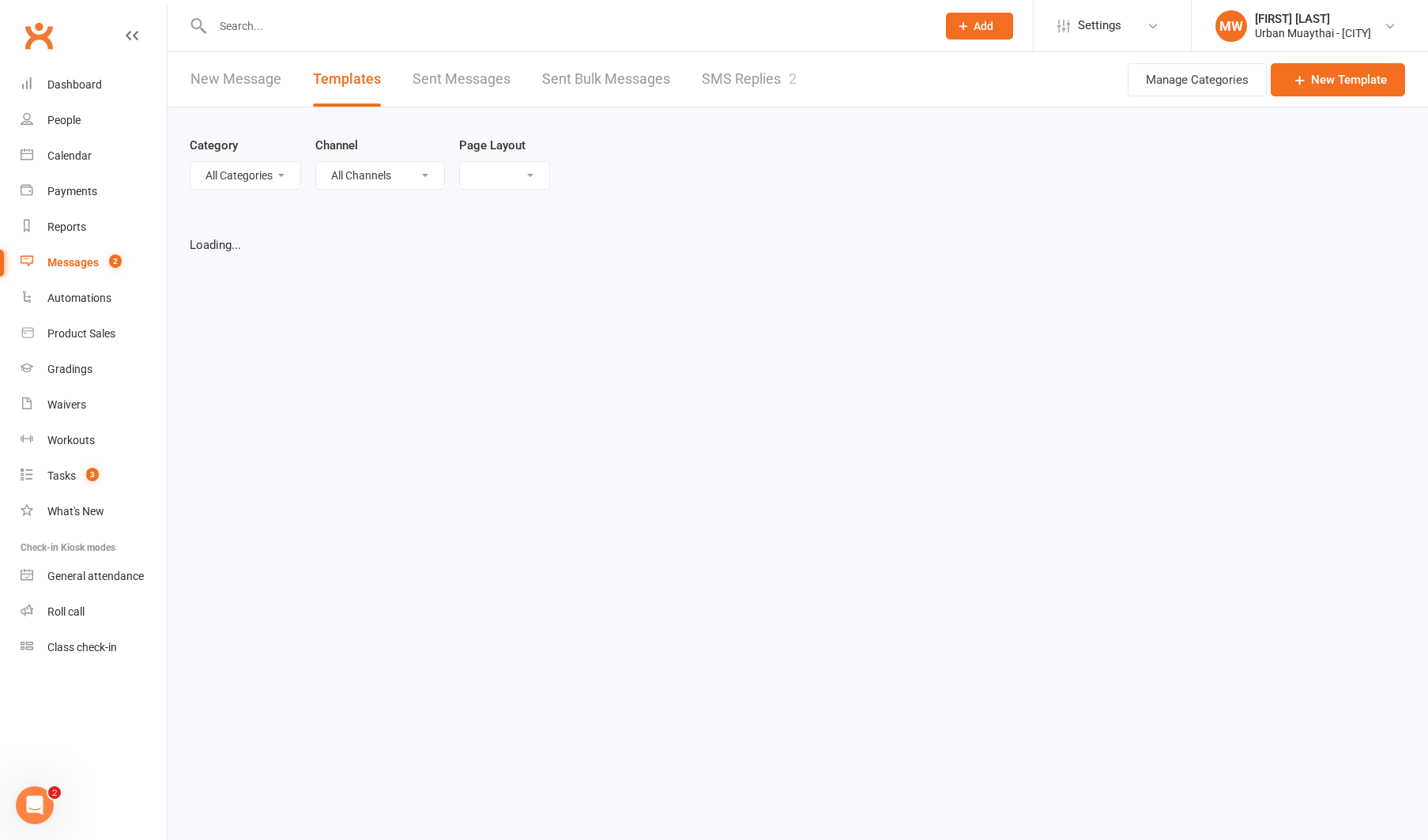 select on "list" 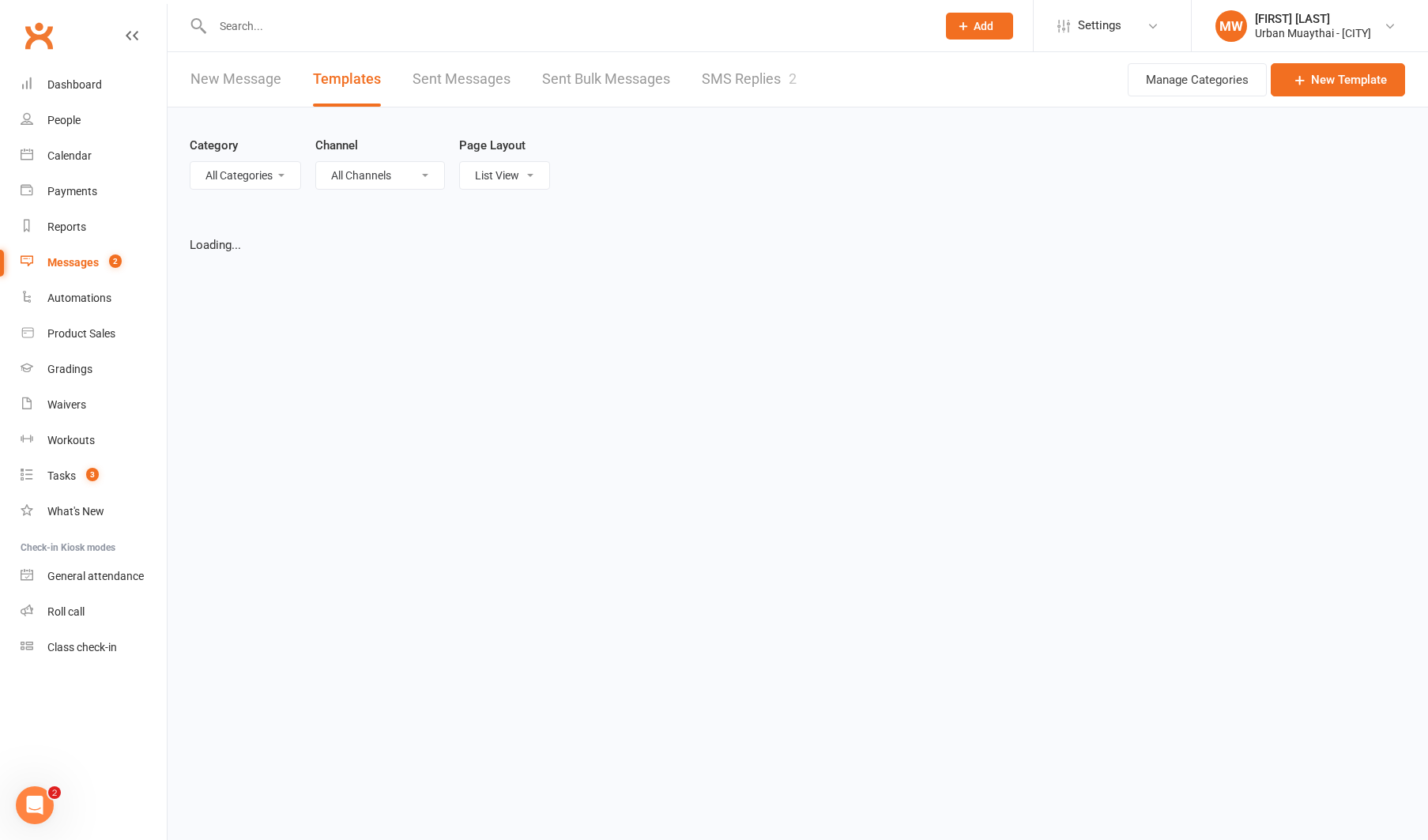 select on "100" 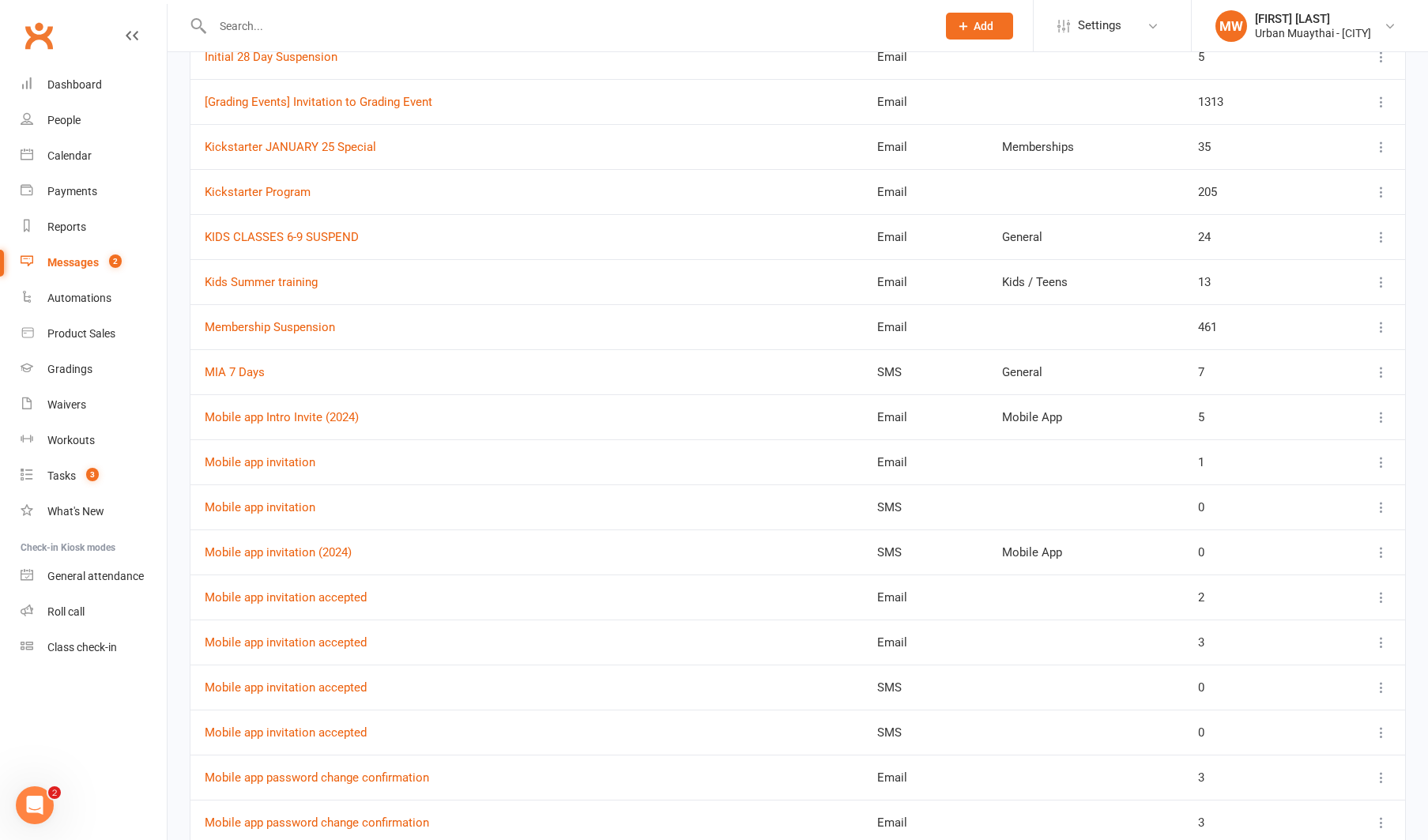 scroll, scrollTop: 1128, scrollLeft: 0, axis: vertical 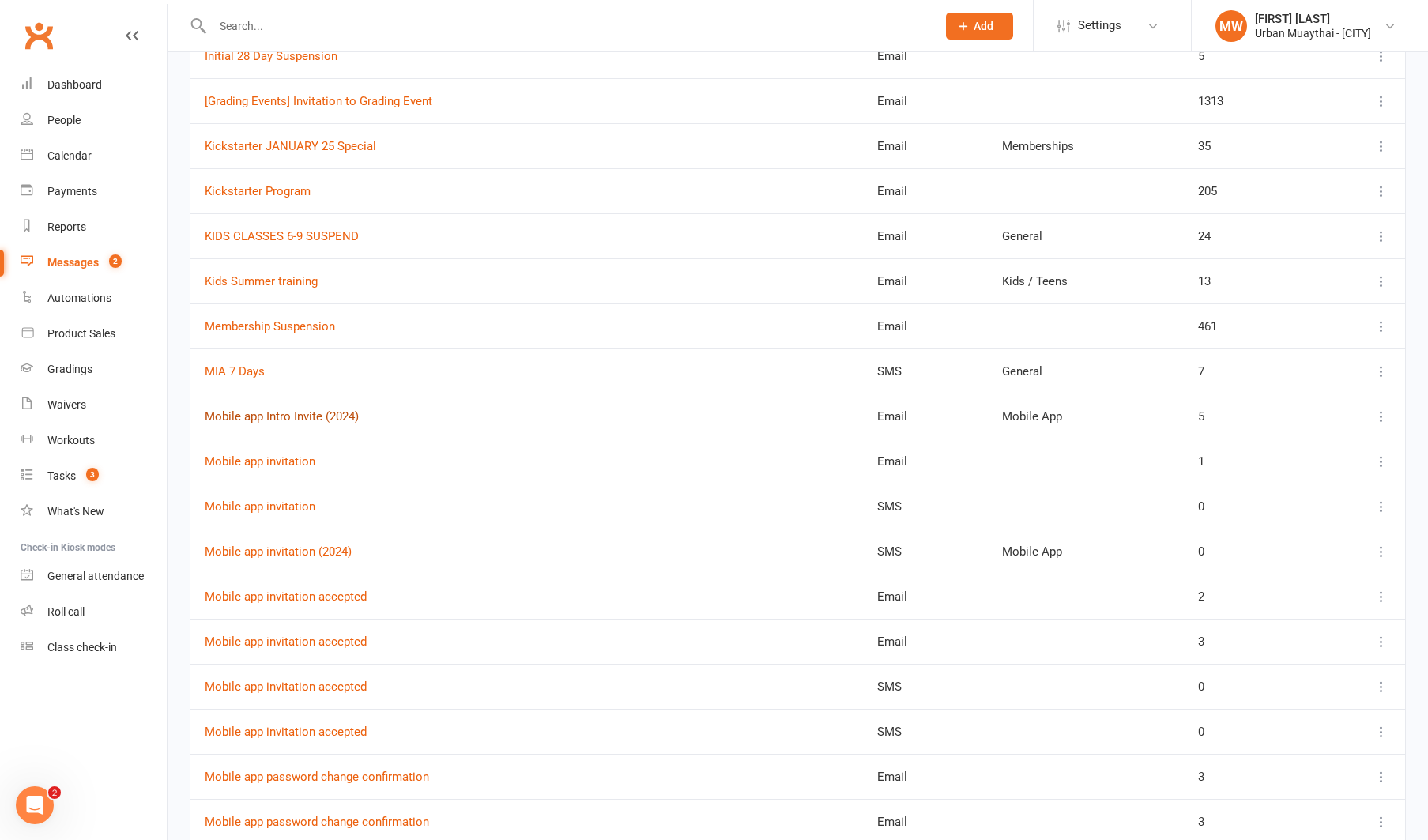 click on "Mobile app Intro Invite (2024)" at bounding box center (281, 416) 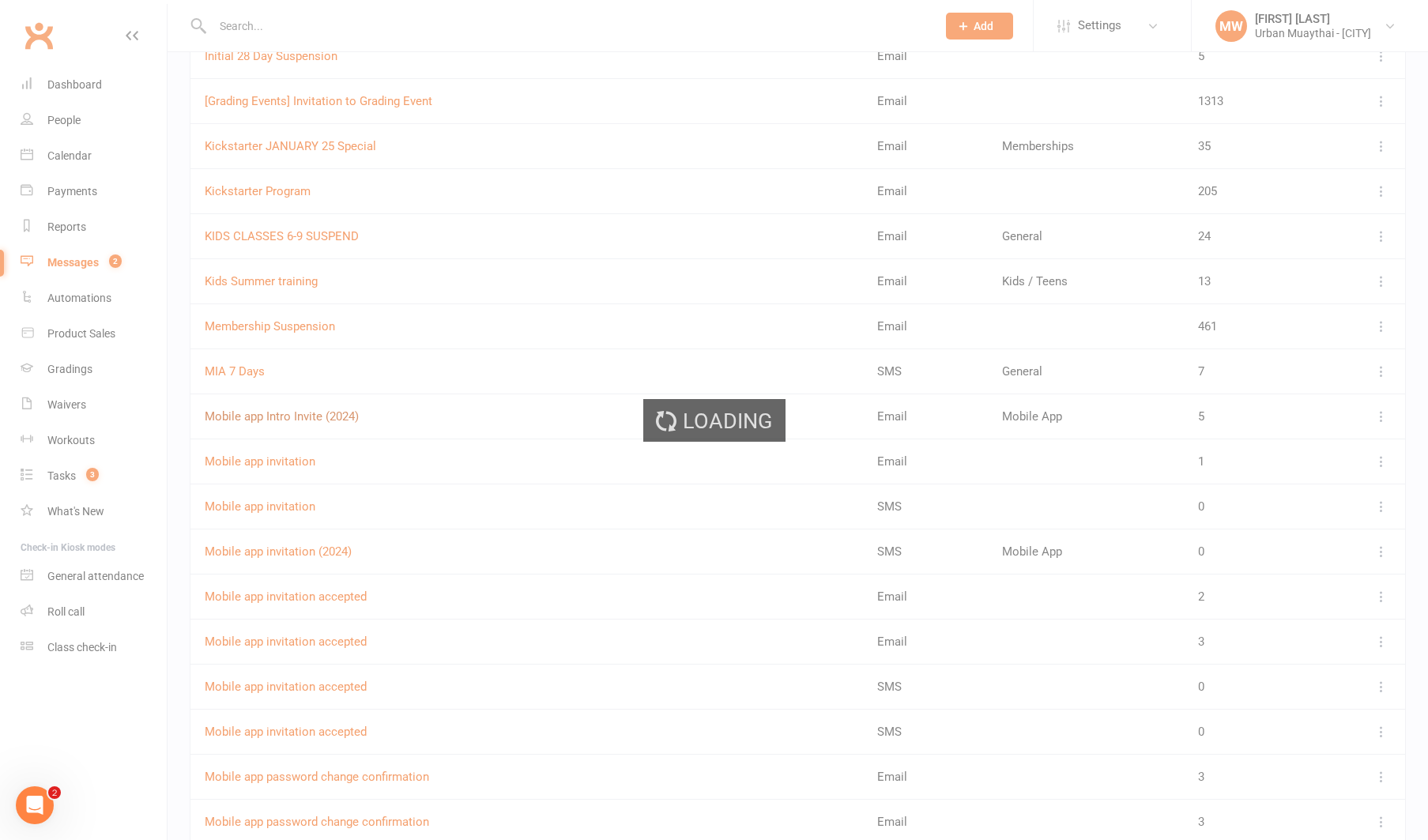 select on "mobile_app_template" 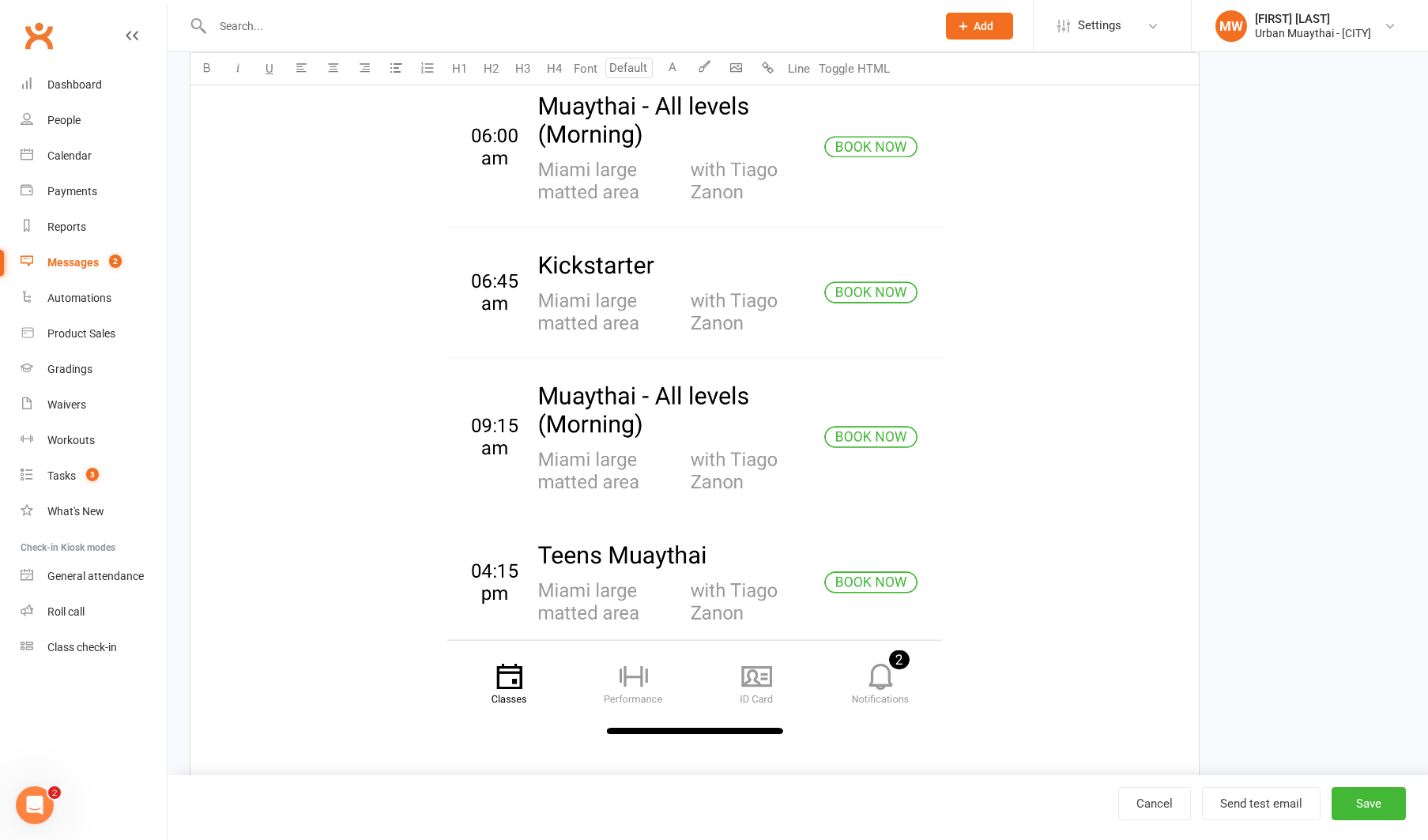 scroll, scrollTop: 0, scrollLeft: 0, axis: both 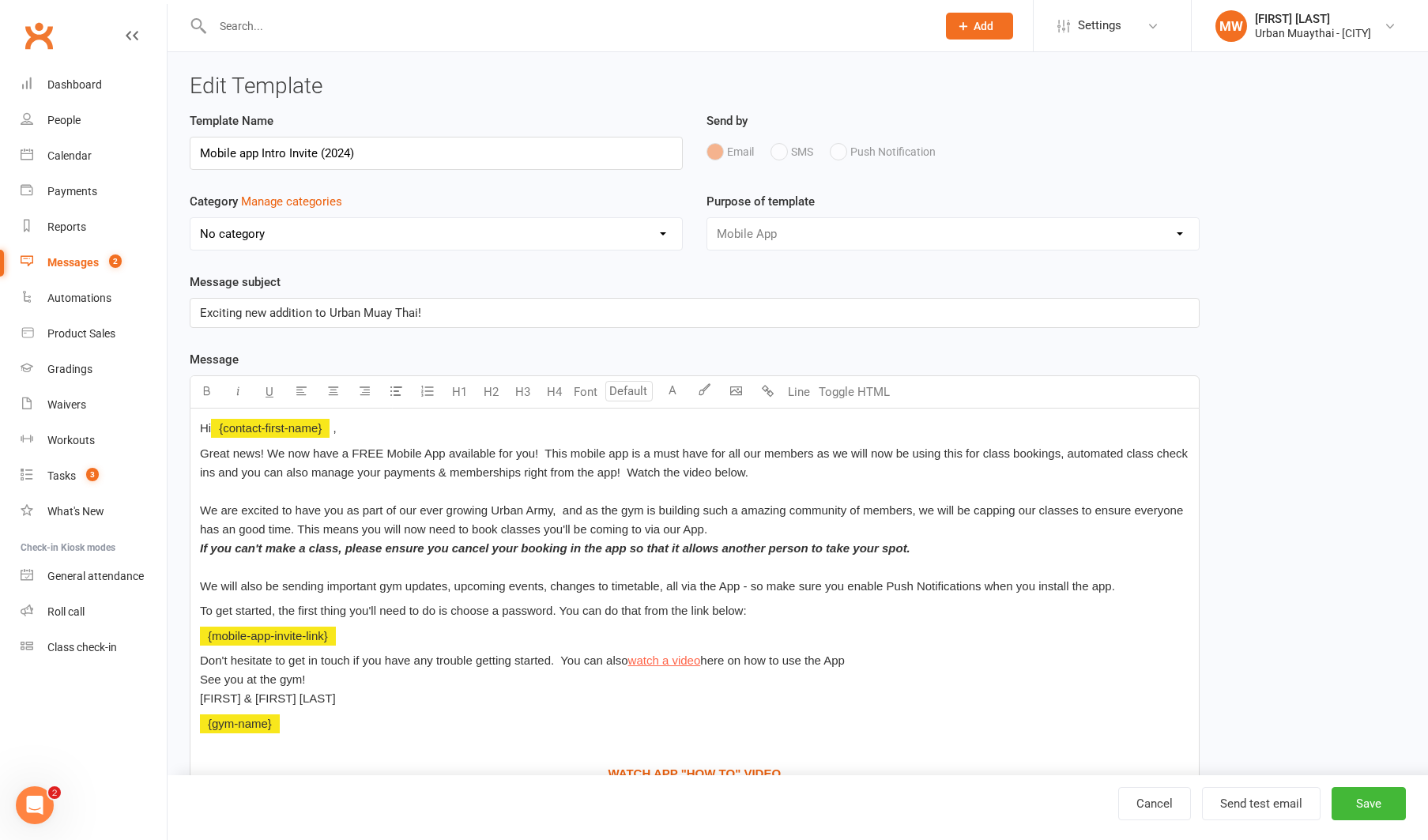 select on "11845" 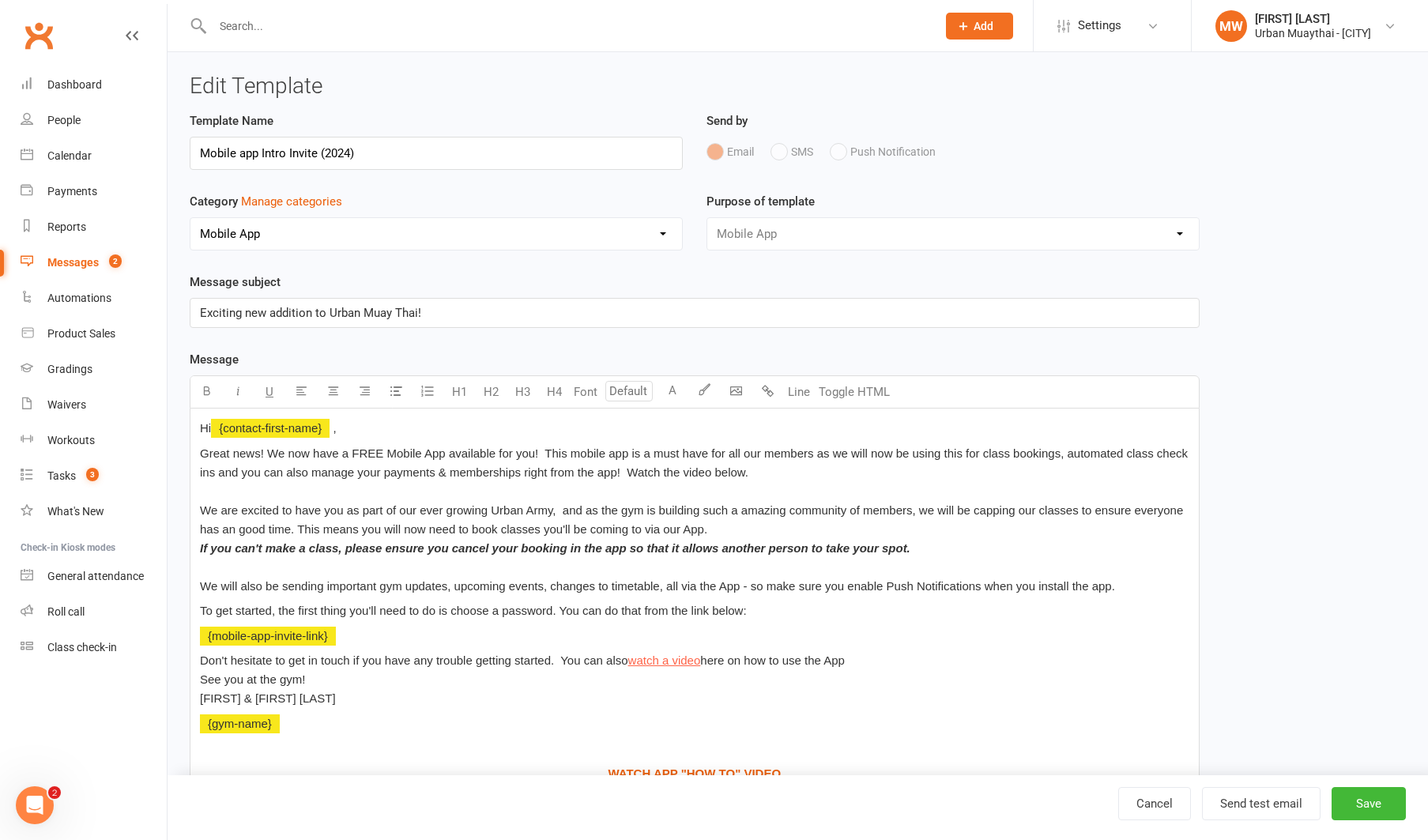 click on "Mobile app Intro Invite (2024)" at bounding box center (436, 153) 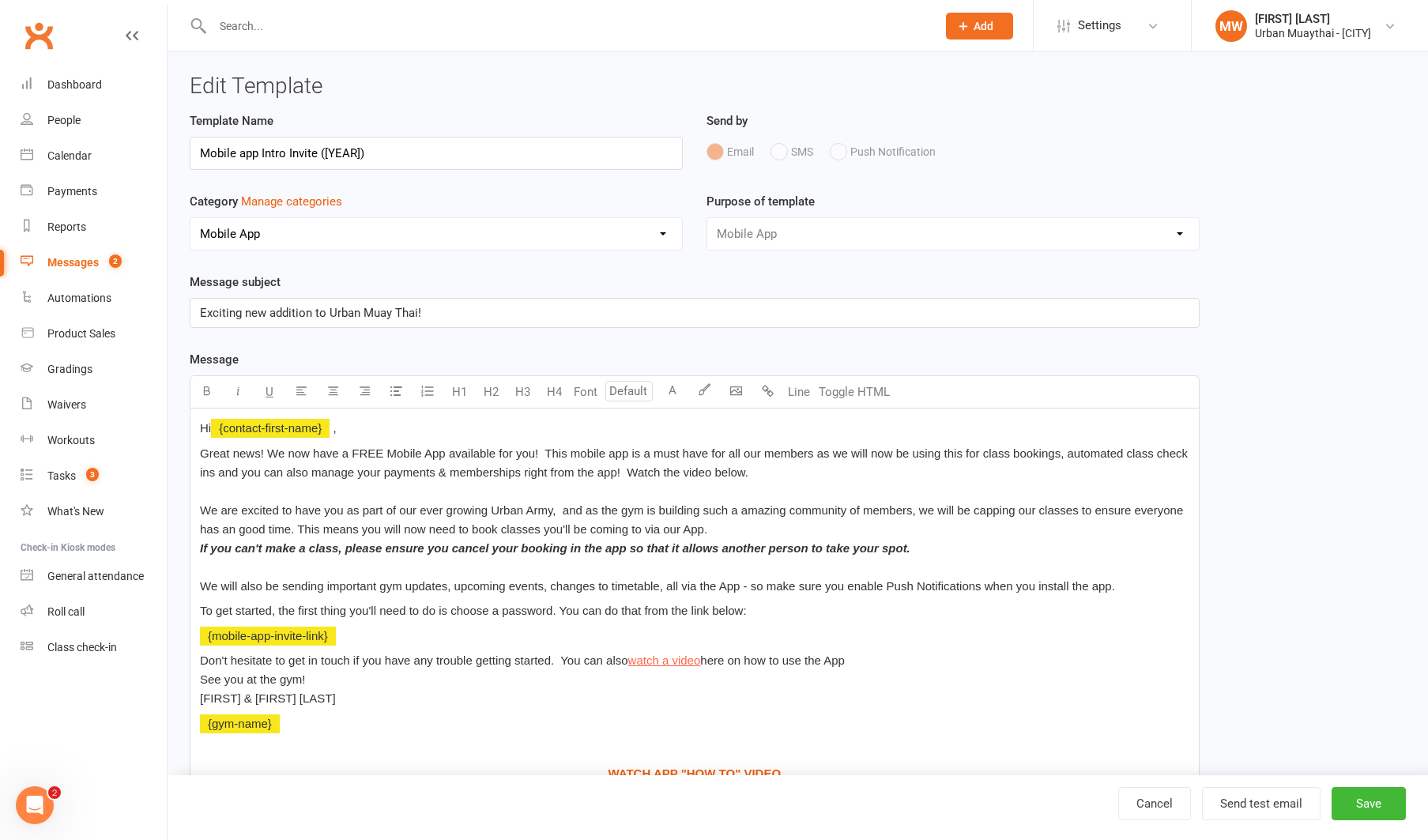type on "Mobile app Intro Invite ([YEAR])" 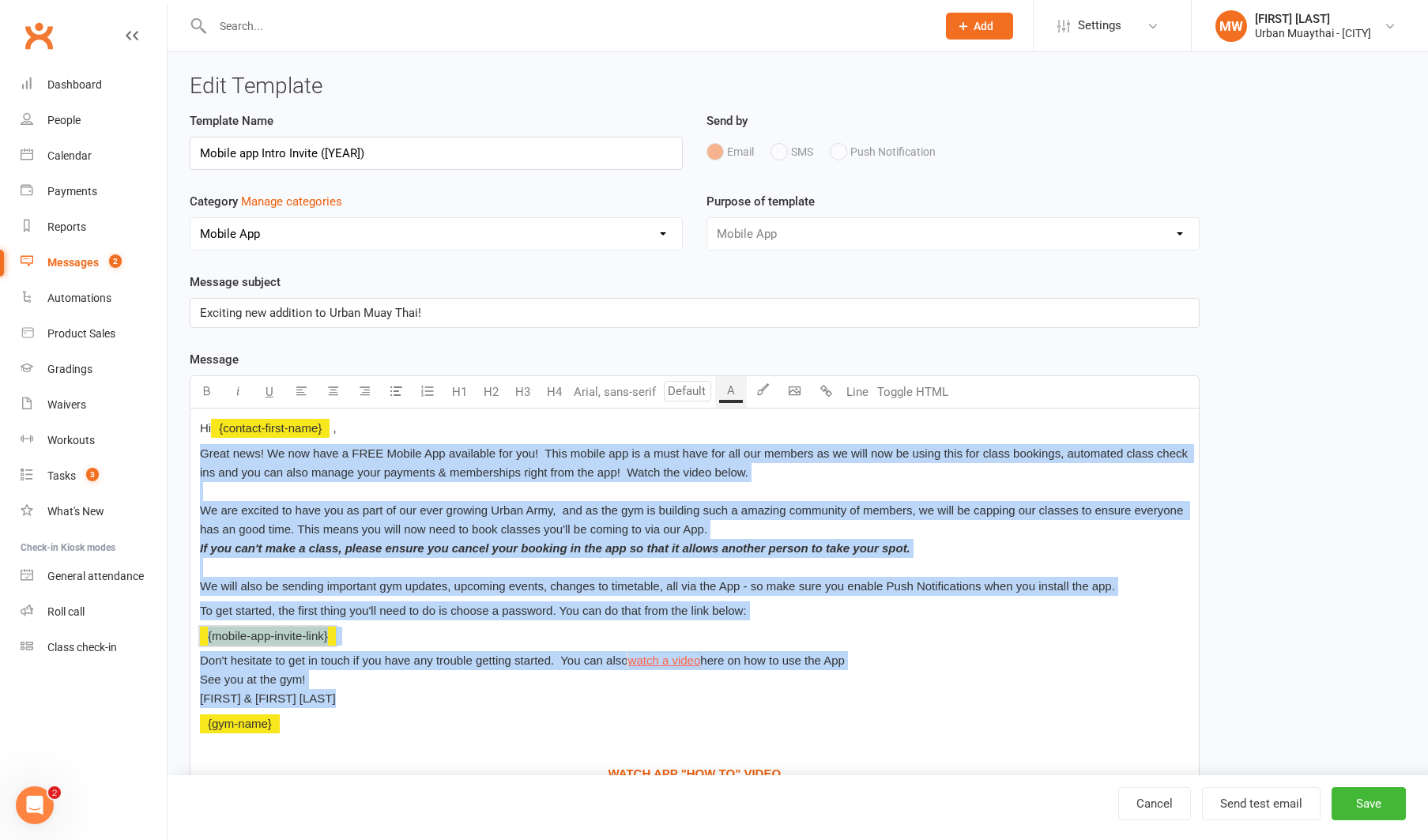 drag, startPoint x: 197, startPoint y: 451, endPoint x: 329, endPoint y: 710, distance: 290.69744 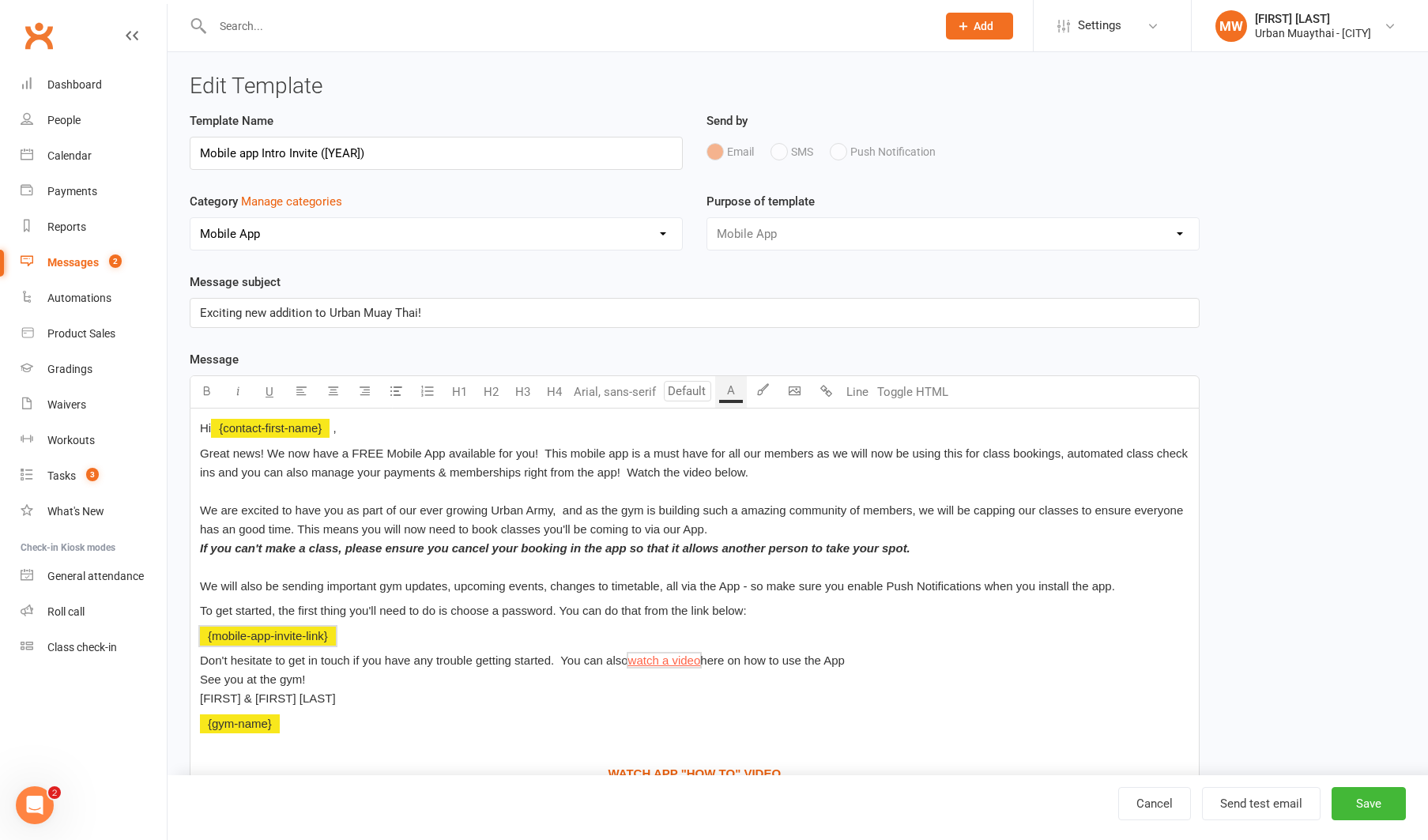 click on "Exciting new addition to Urban Muay Thai!" at bounding box center (695, 313) 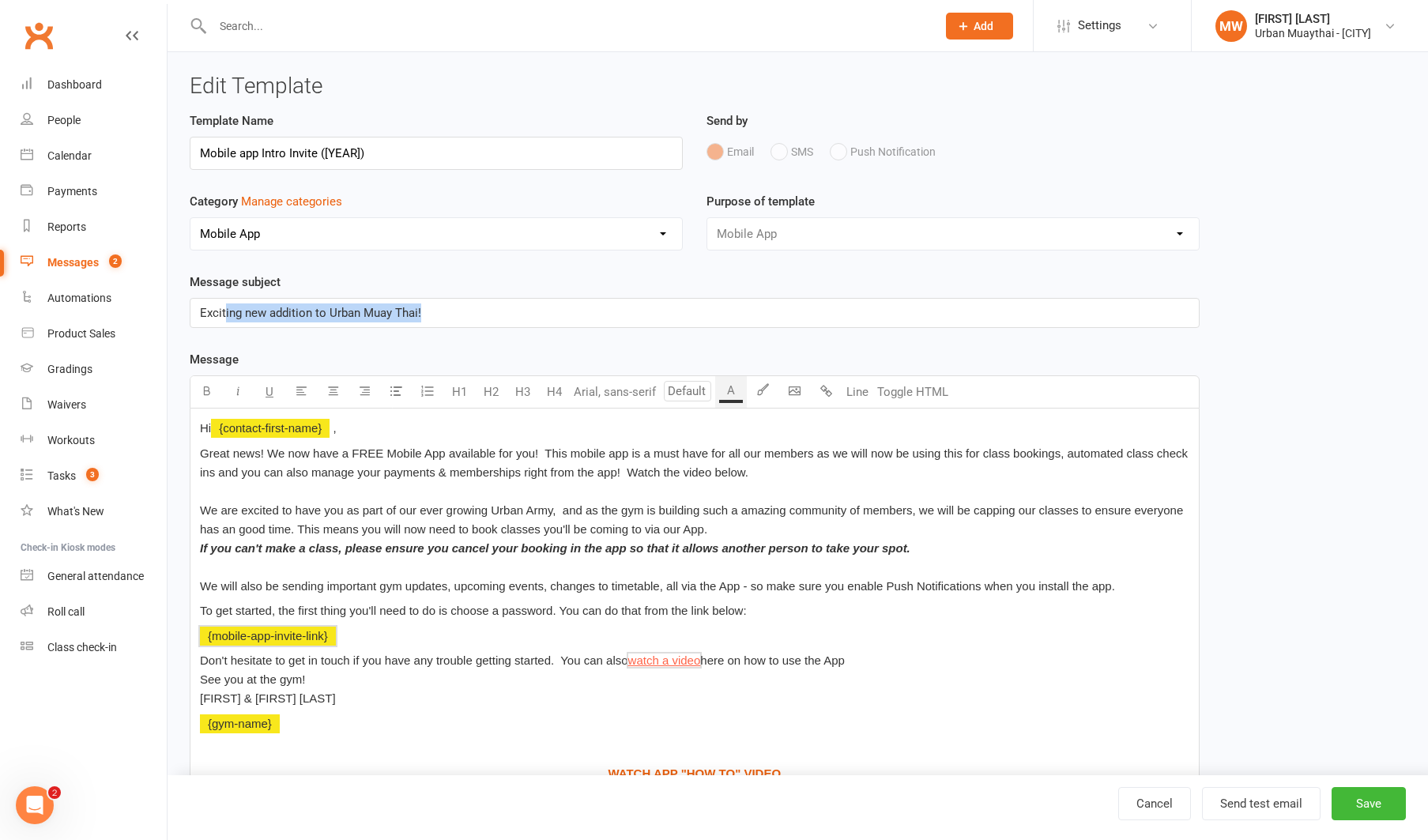 drag, startPoint x: 417, startPoint y: 312, endPoint x: 230, endPoint y: 310, distance: 187.01069 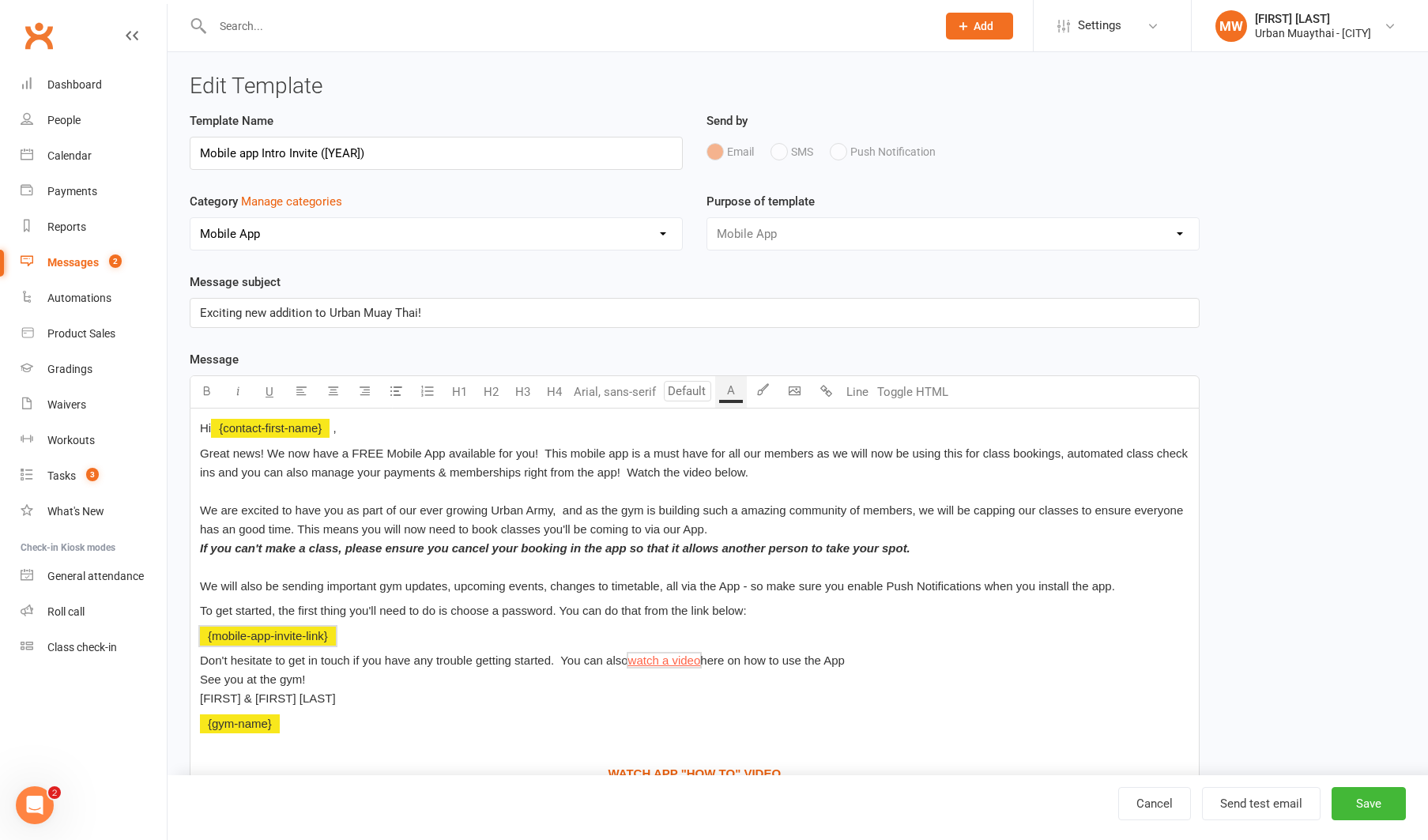 drag, startPoint x: 387, startPoint y: 312, endPoint x: 459, endPoint y: 315, distance: 72.06247 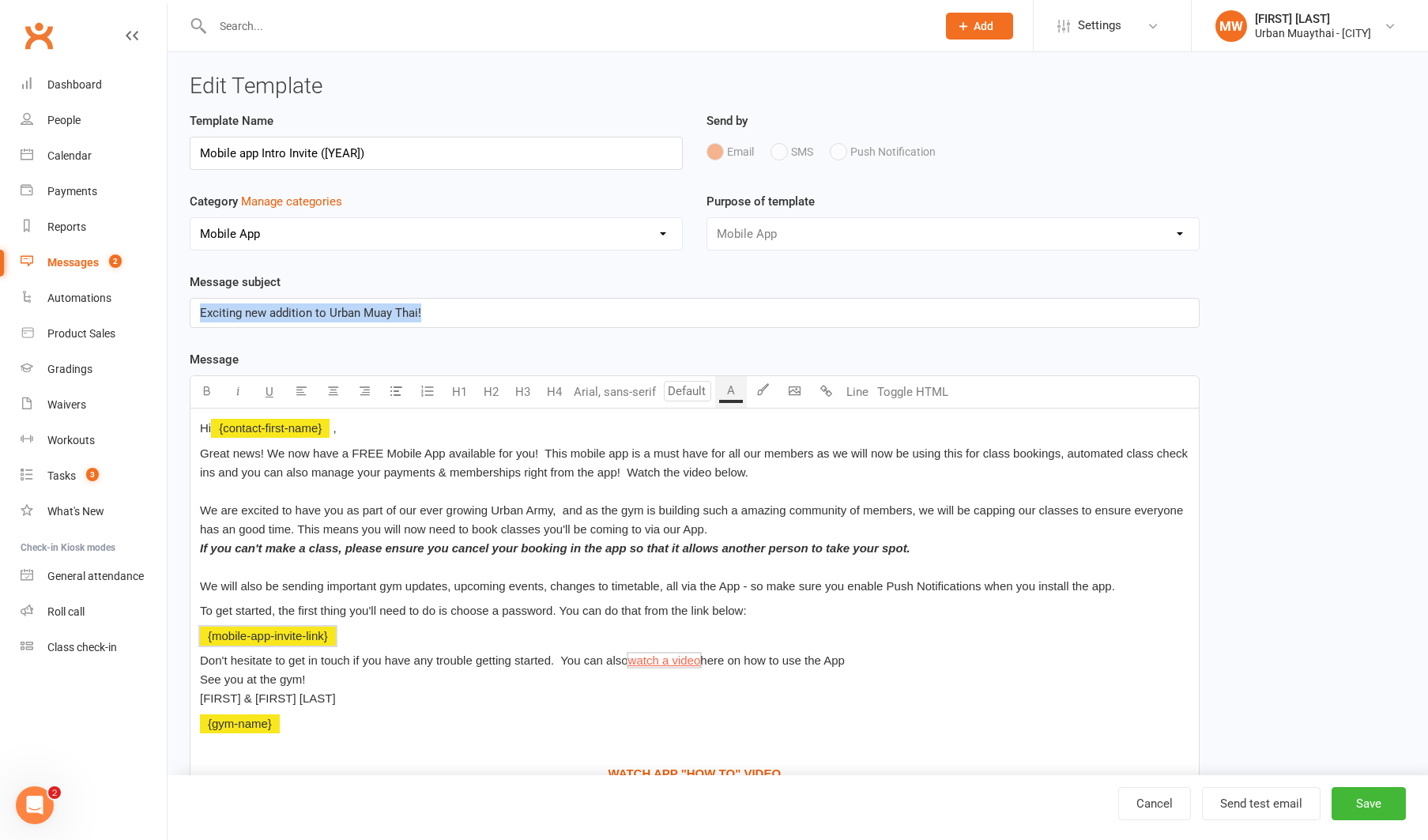 drag, startPoint x: 491, startPoint y: 313, endPoint x: 172, endPoint y: 312, distance: 319.00157 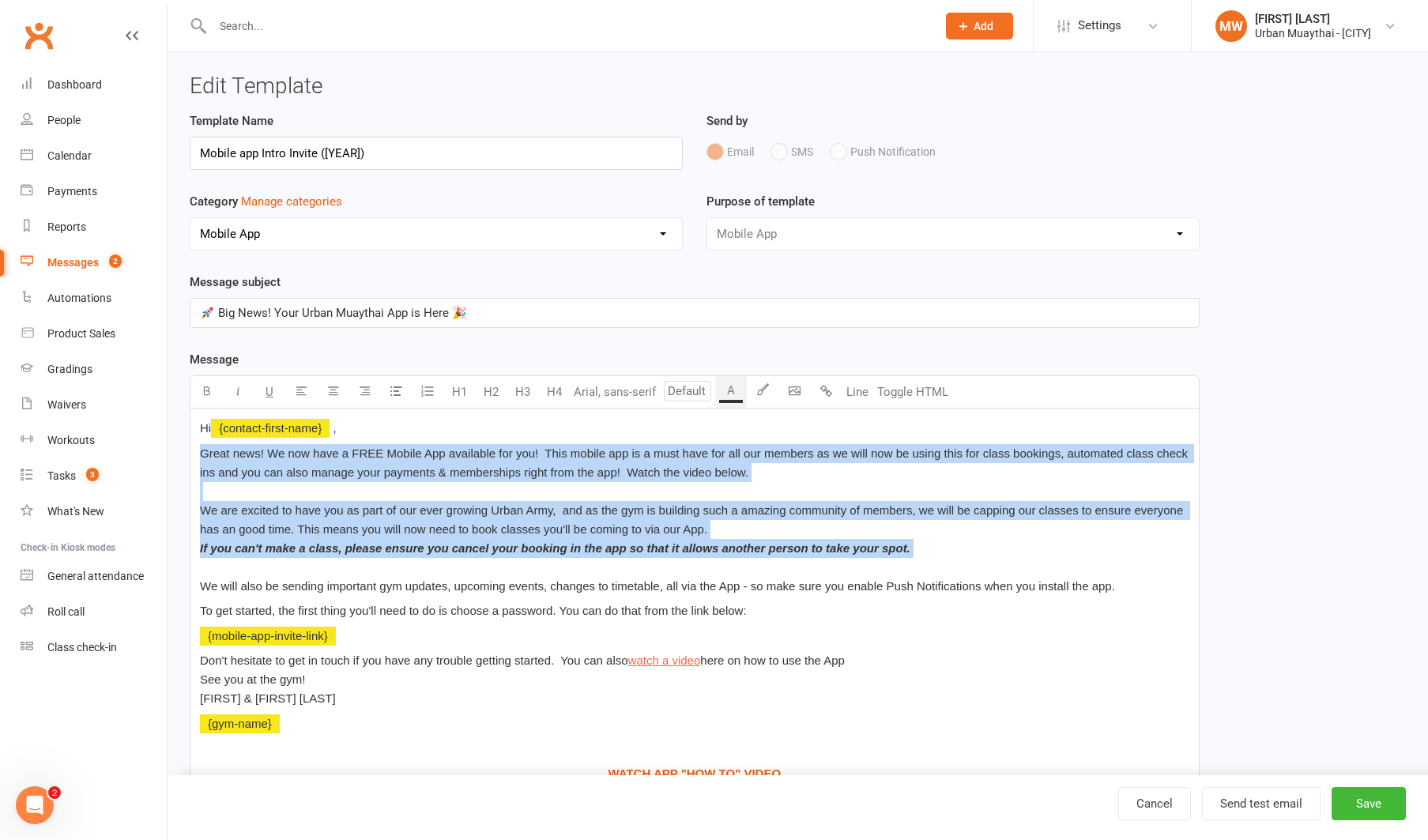 drag, startPoint x: 1120, startPoint y: 586, endPoint x: 817, endPoint y: 565, distance: 303.72685 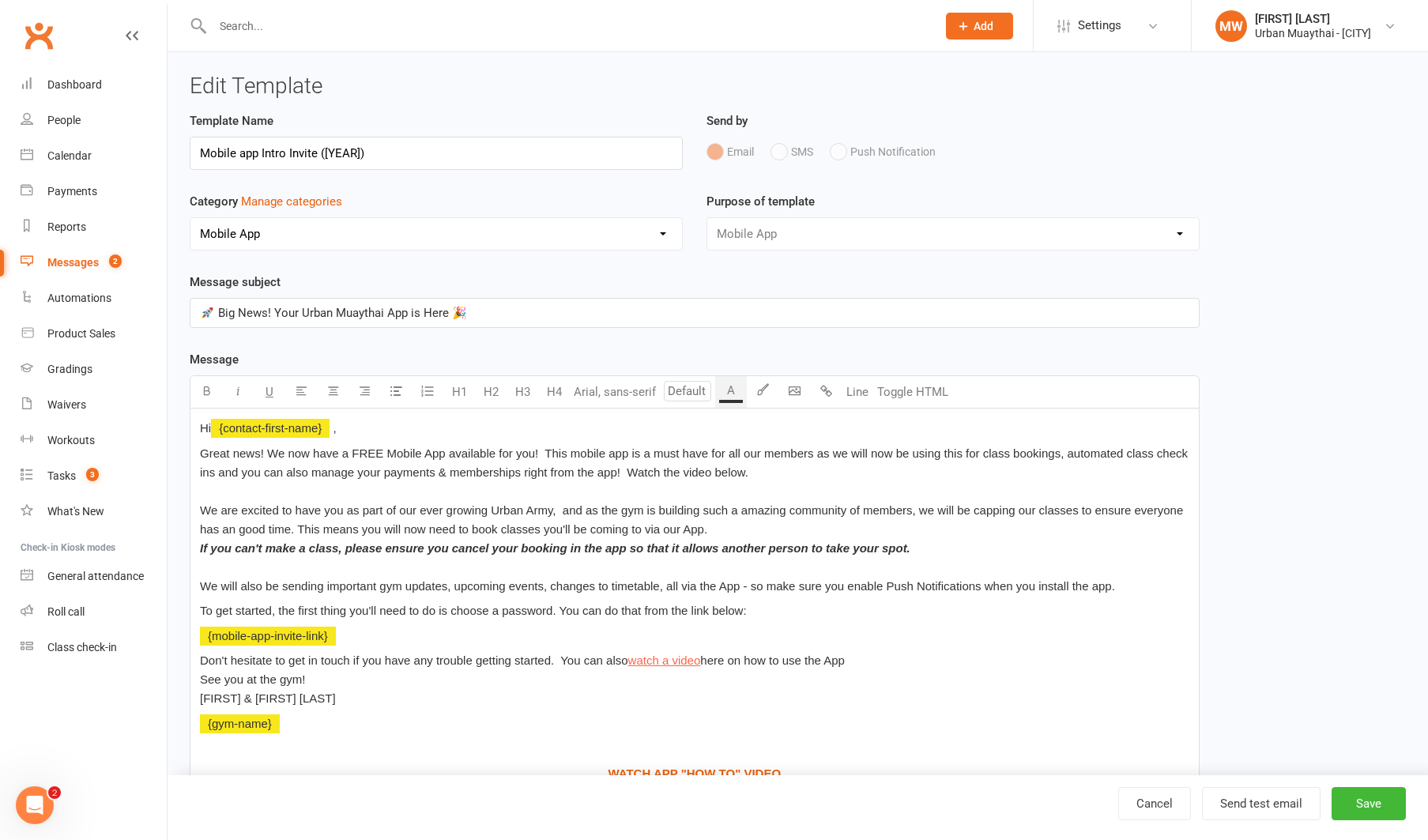 drag, startPoint x: 929, startPoint y: 562, endPoint x: 884, endPoint y: 540, distance: 50.089919 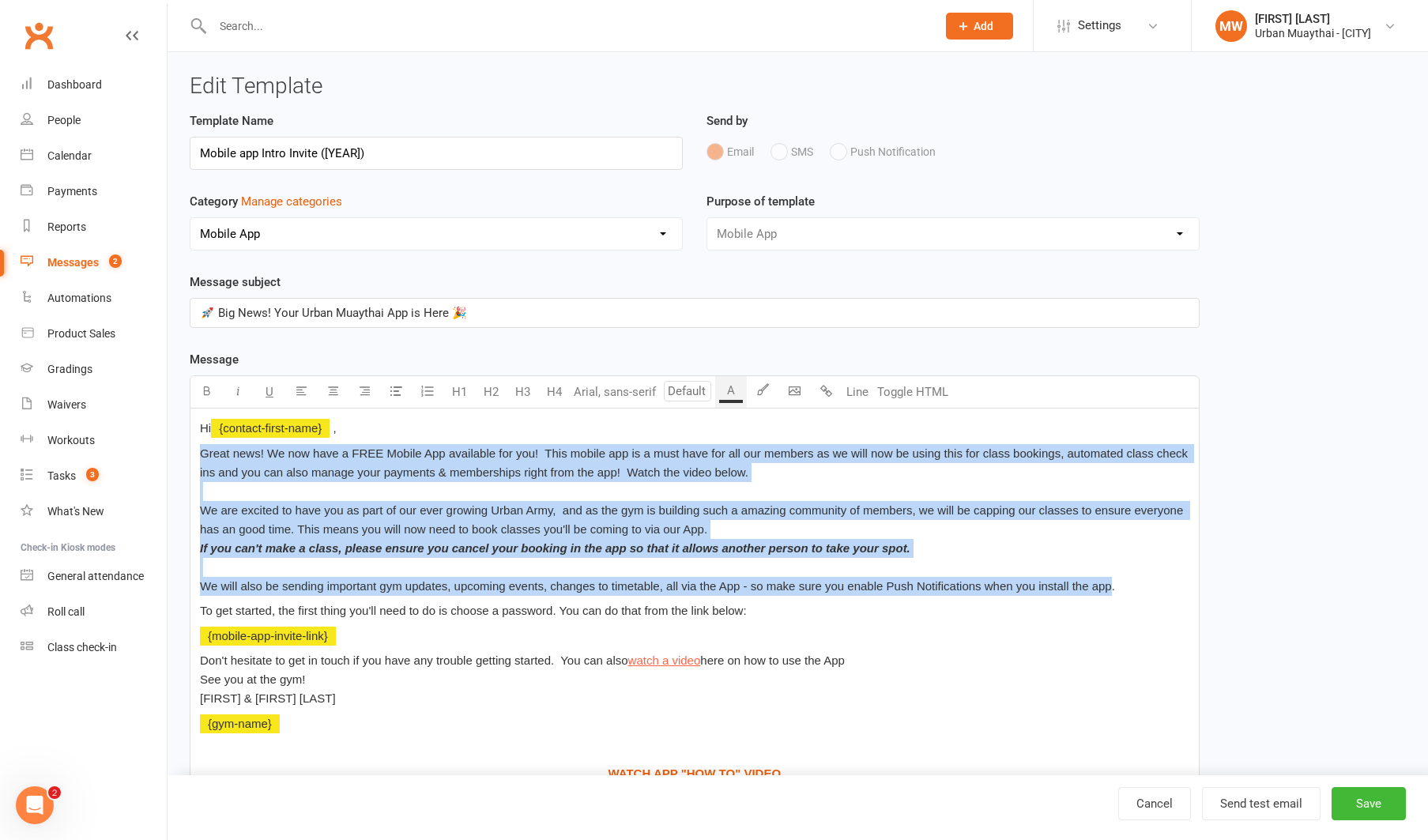 drag, startPoint x: 202, startPoint y: 454, endPoint x: 1106, endPoint y: 596, distance: 915.0847 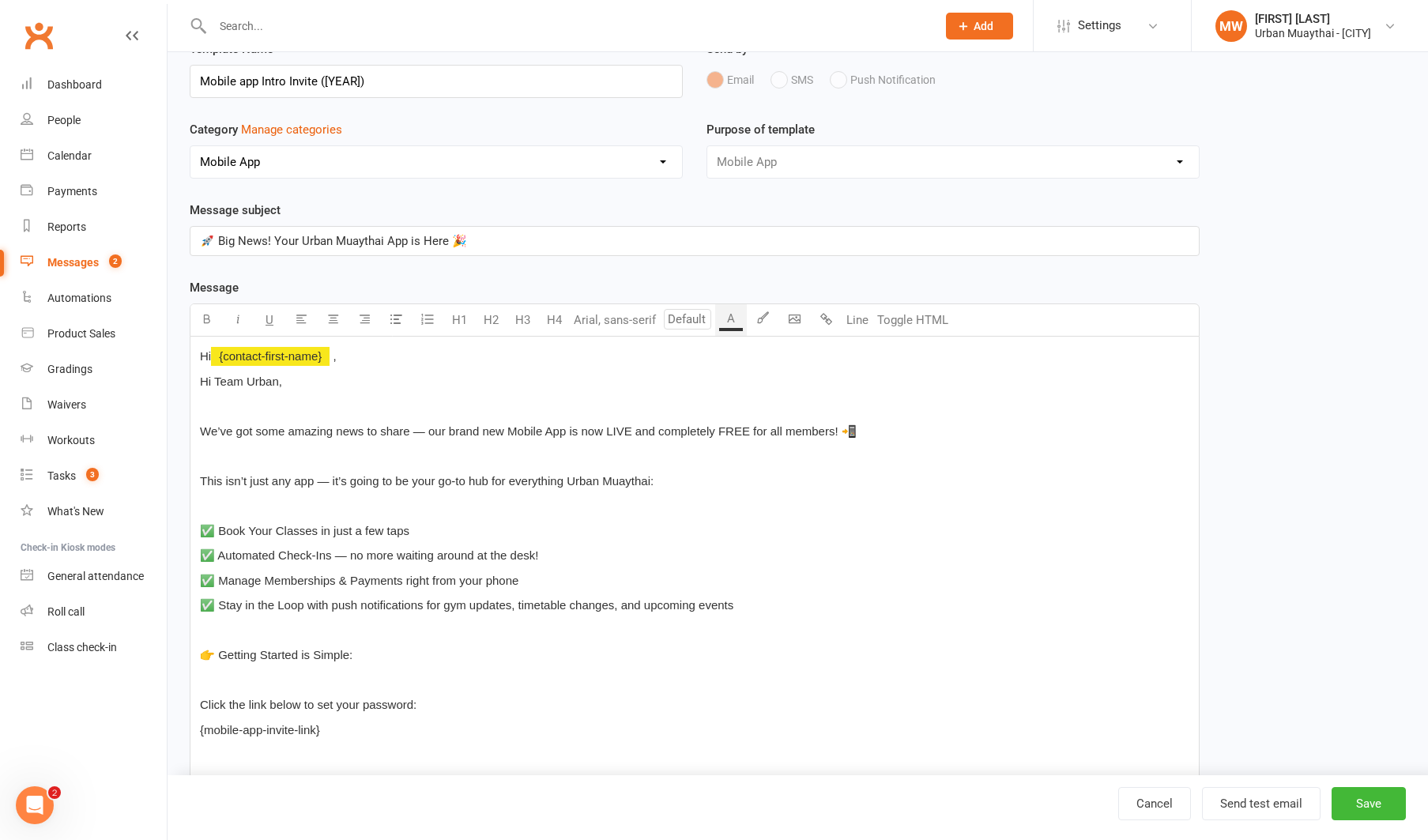 scroll, scrollTop: 0, scrollLeft: 0, axis: both 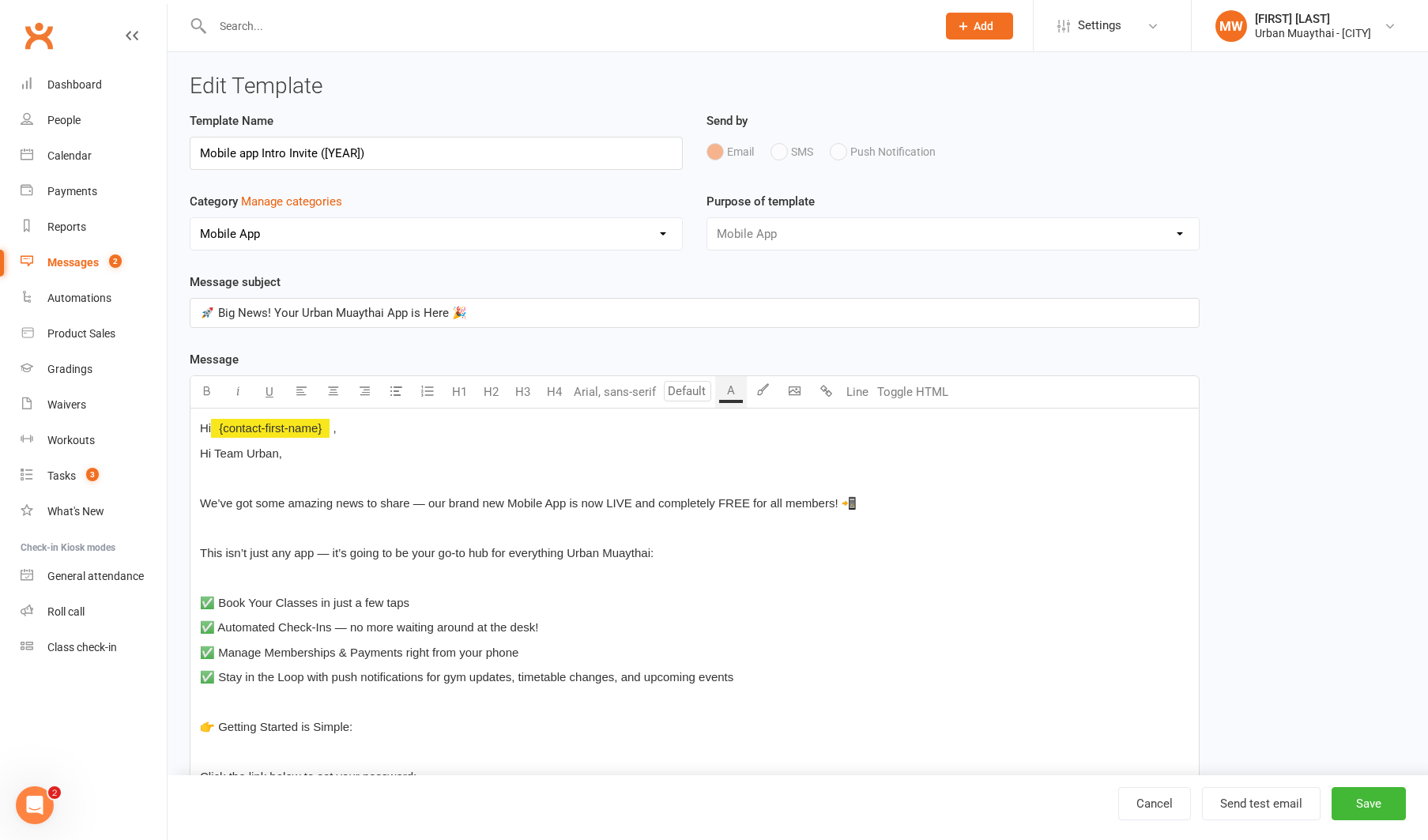 click on "﻿" at bounding box center (695, 478) 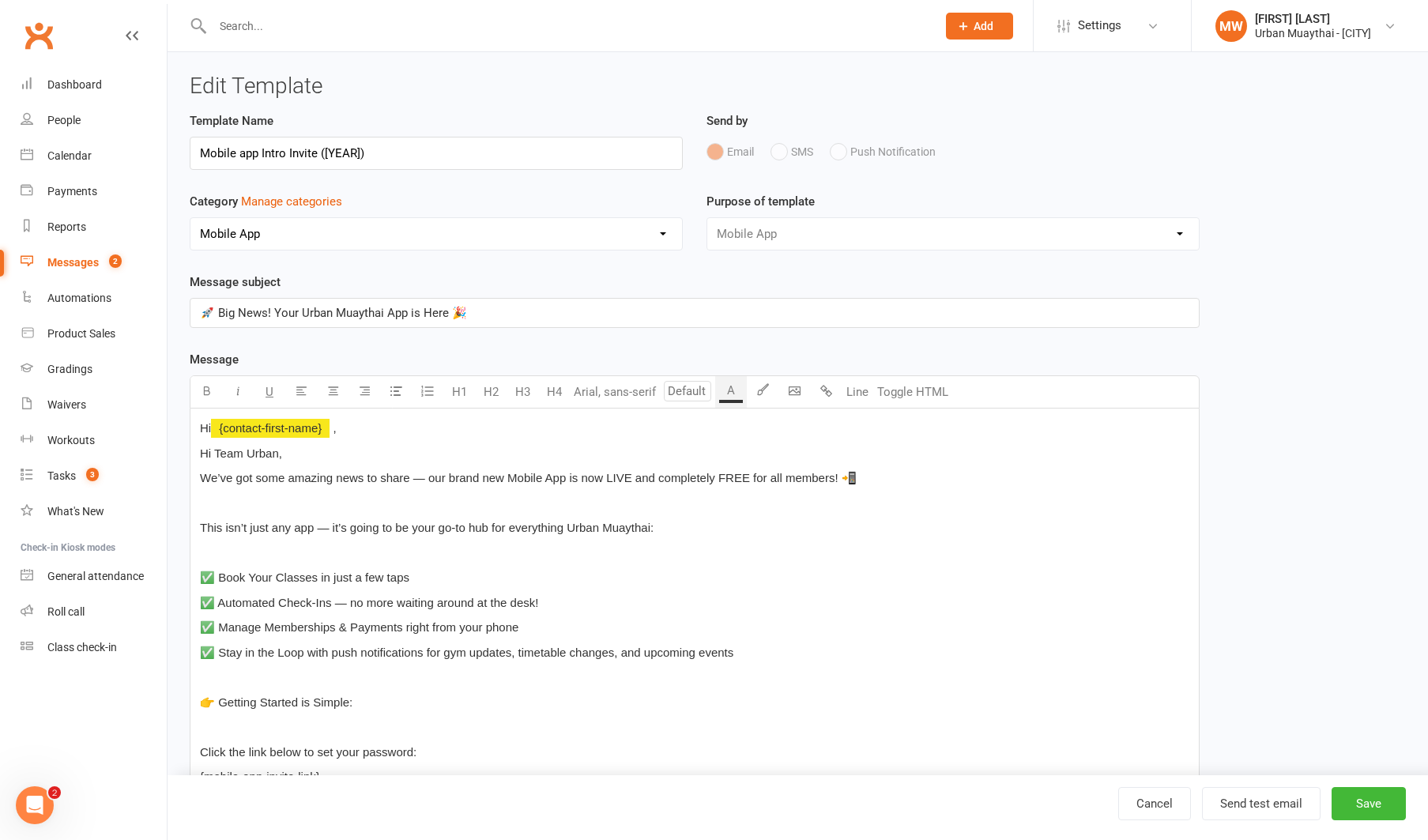 click on "﻿" at bounding box center [695, 503] 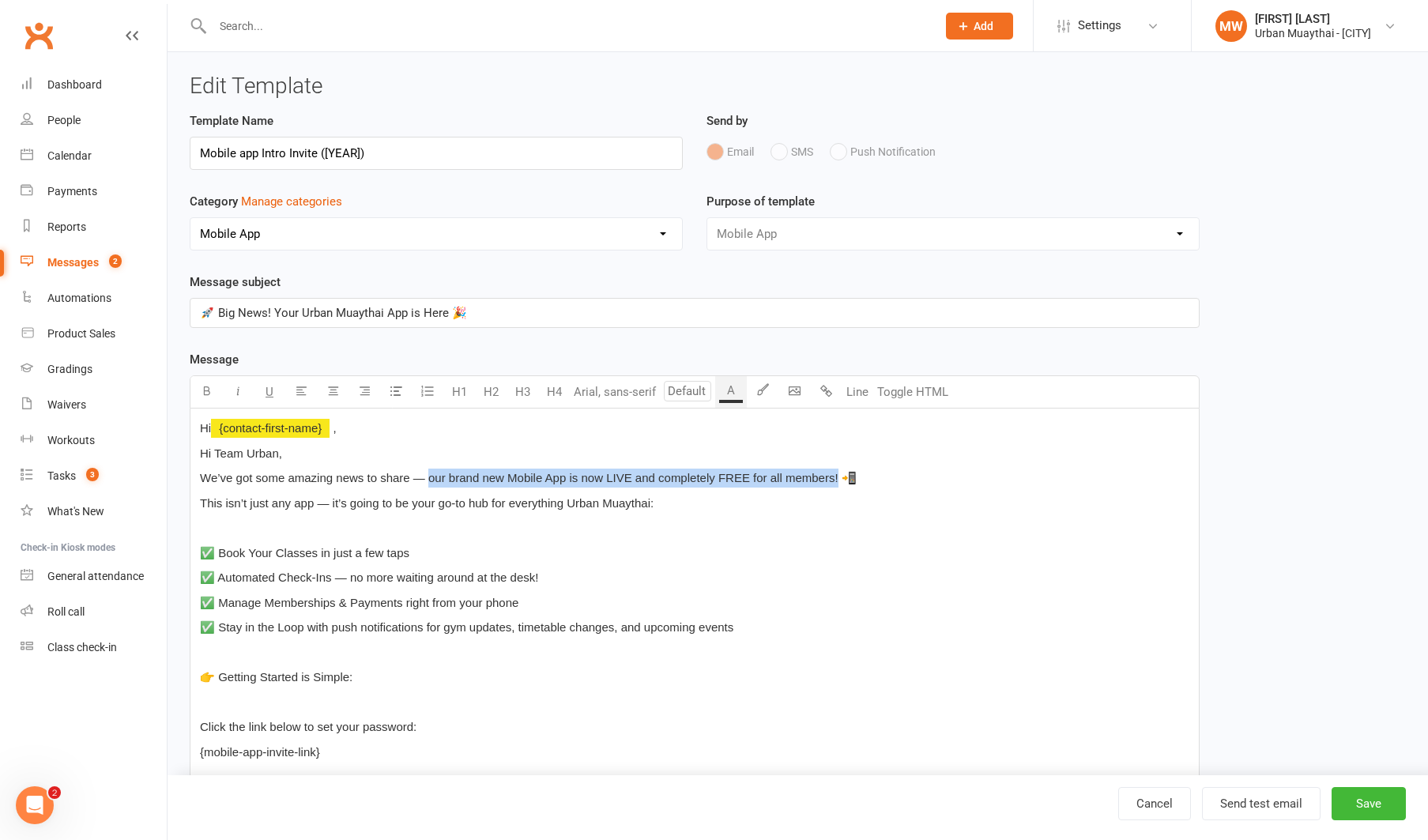 drag, startPoint x: 429, startPoint y: 478, endPoint x: 817, endPoint y: 470, distance: 388.08247 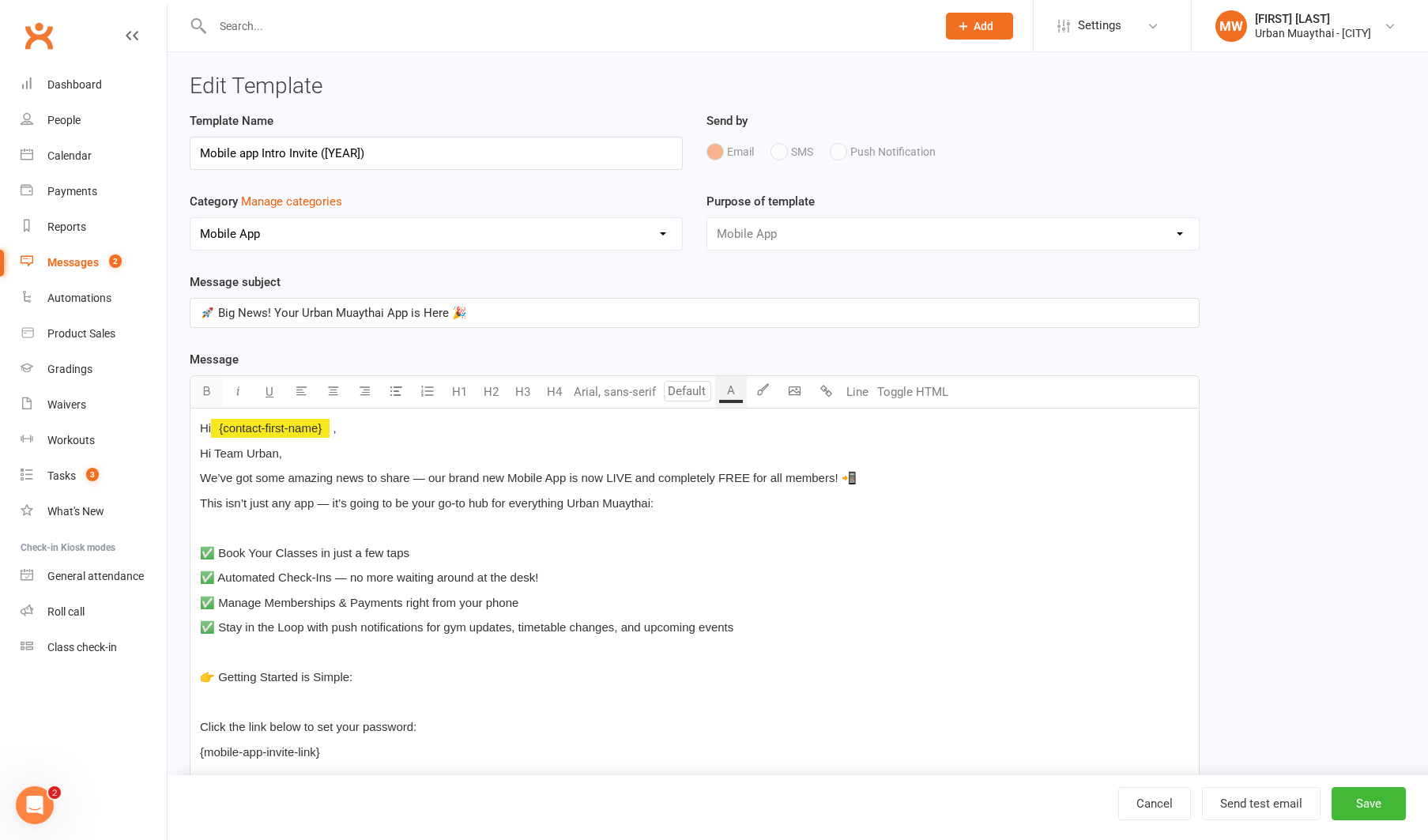 click at bounding box center [206, 390] 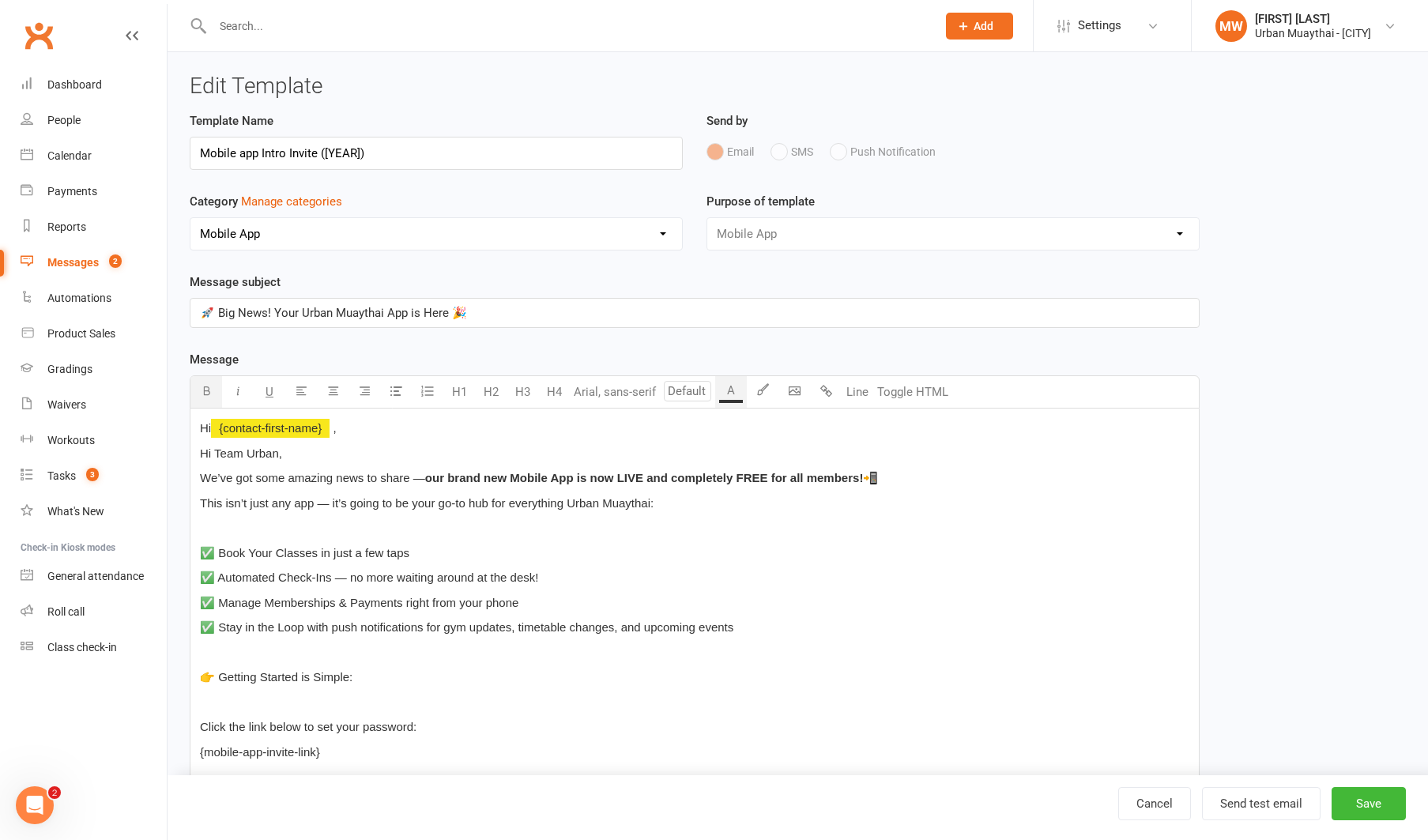 click on "﻿" at bounding box center [695, 528] 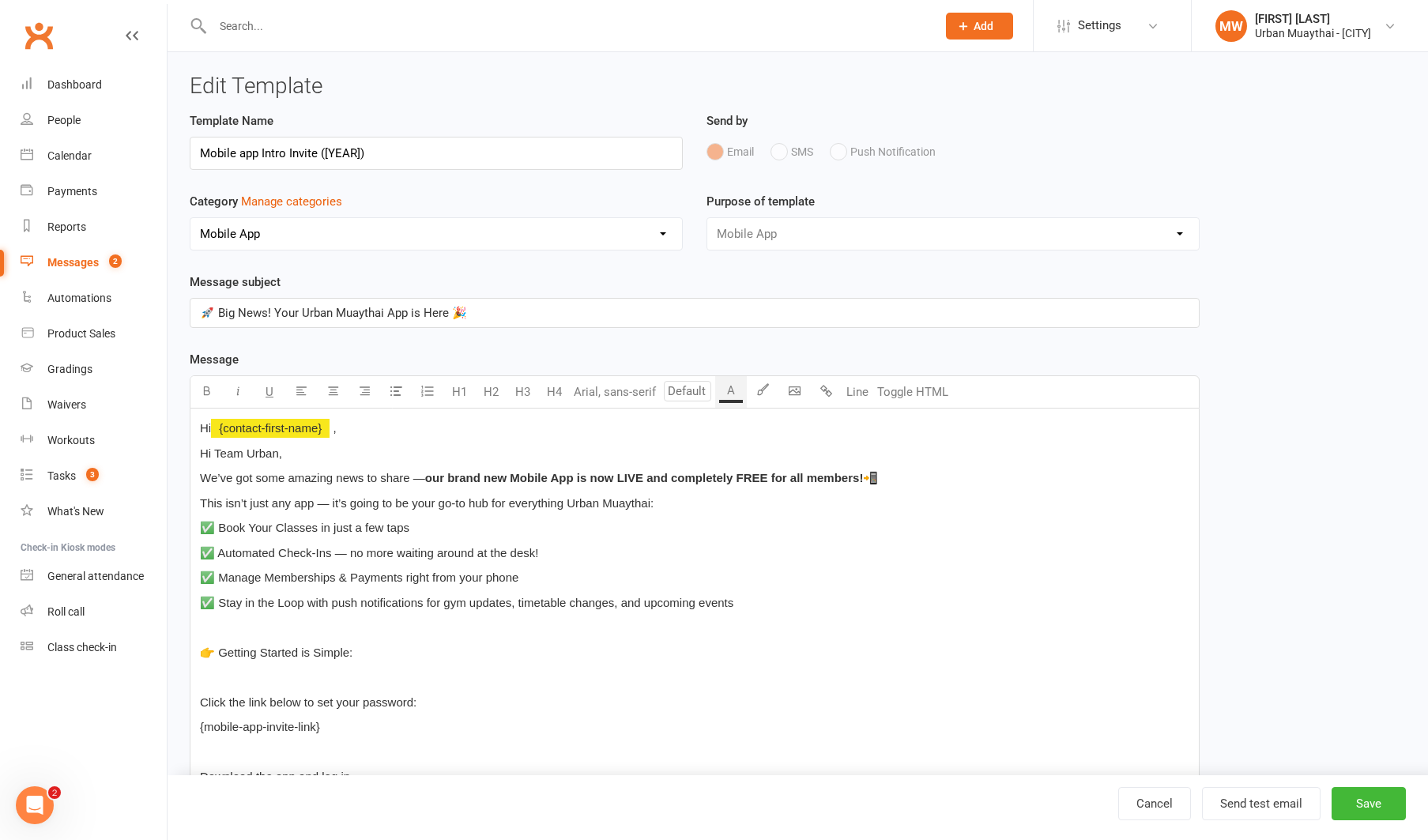 drag, startPoint x: 330, startPoint y: 556, endPoint x: 369, endPoint y: 580, distance: 45.79301 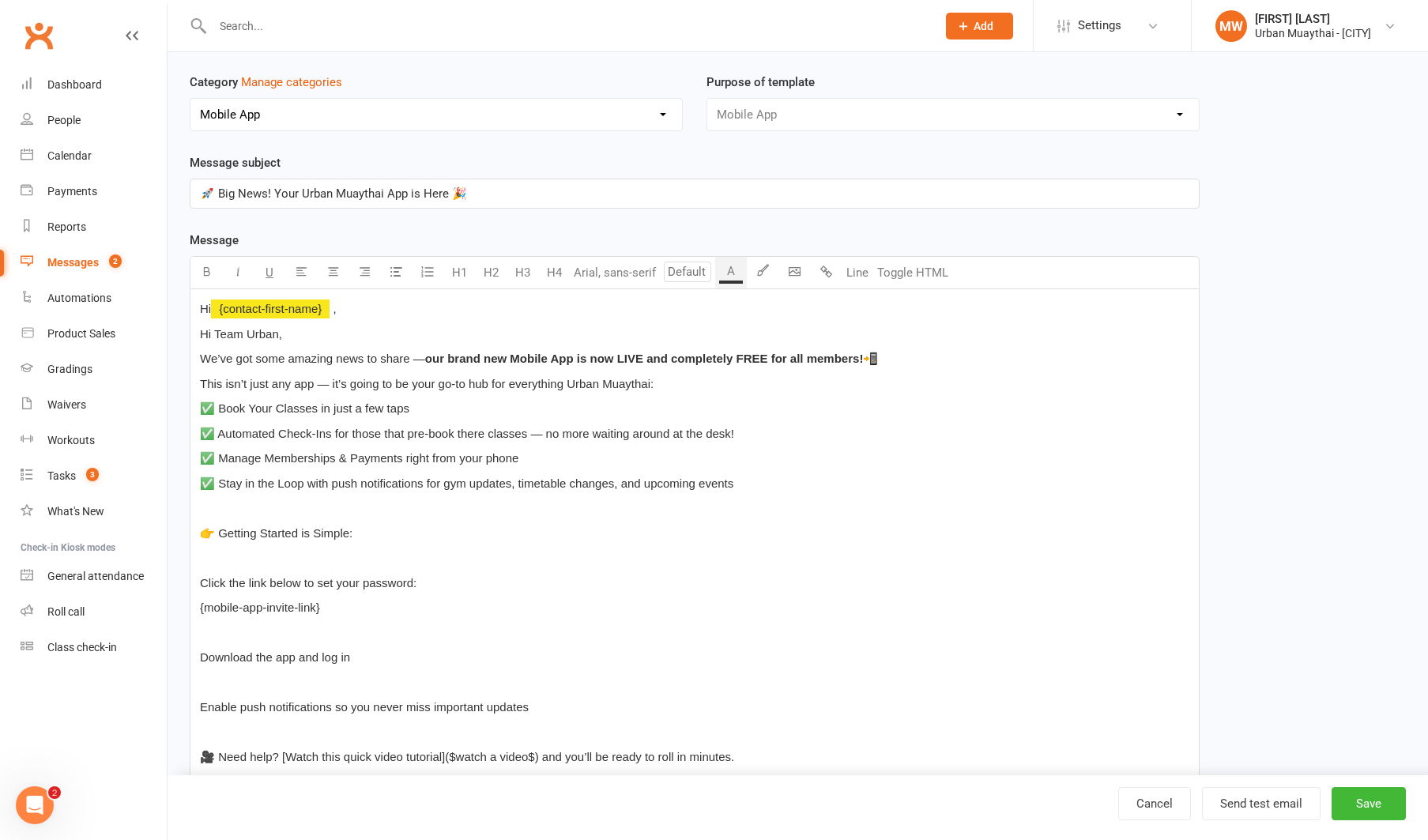 scroll, scrollTop: 122, scrollLeft: 0, axis: vertical 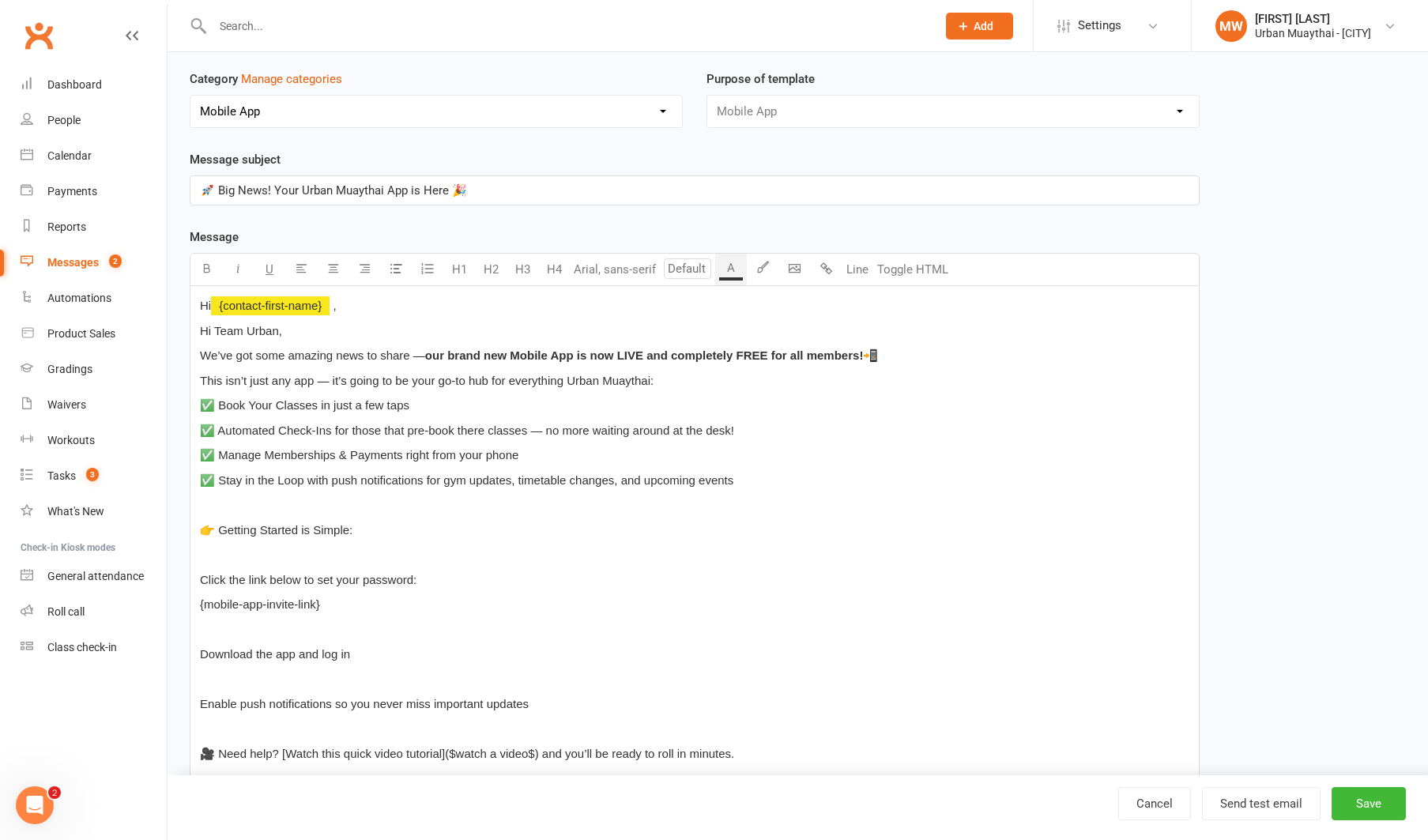 click on "﻿" at bounding box center (695, 555) 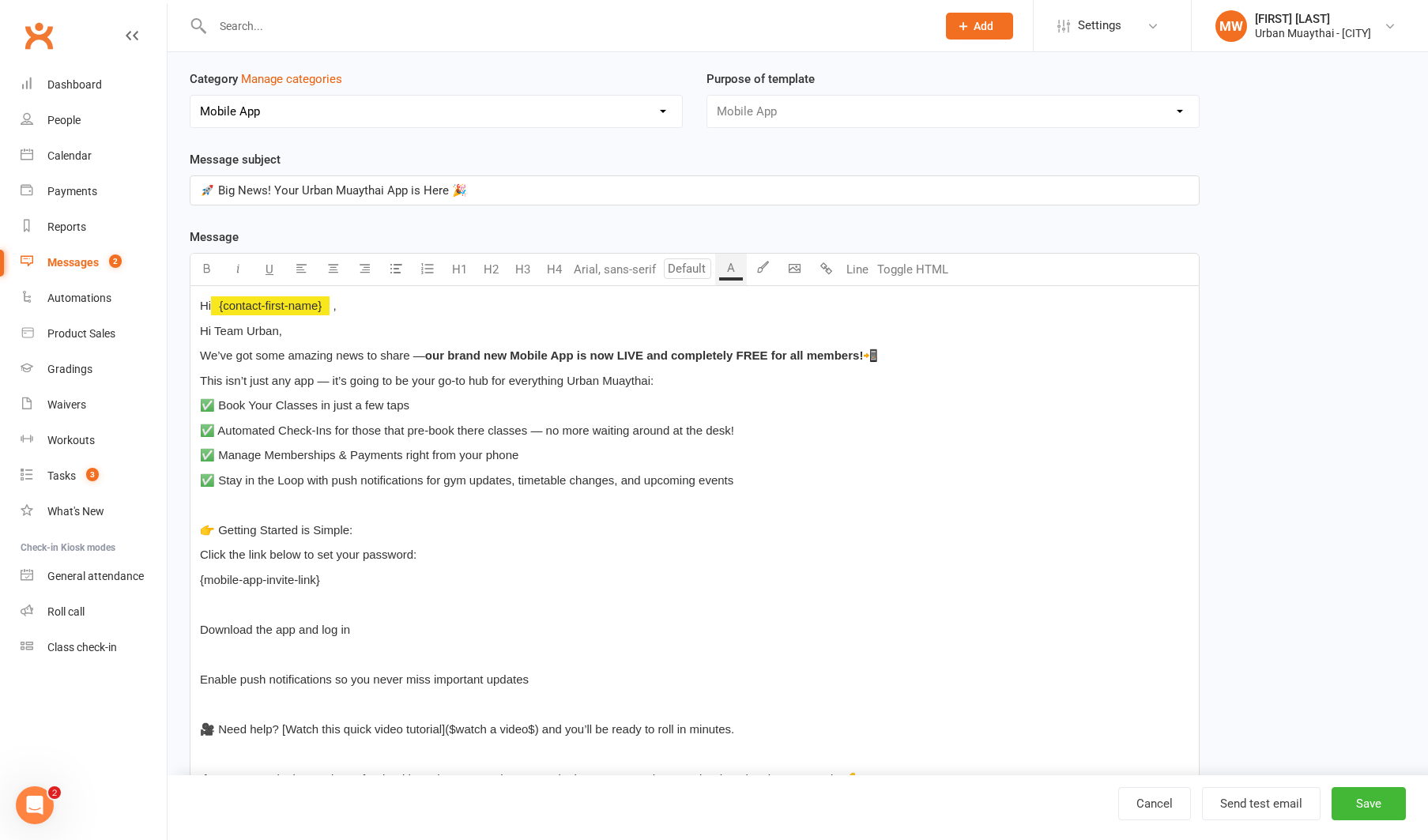 click on "﻿" at bounding box center [695, 605] 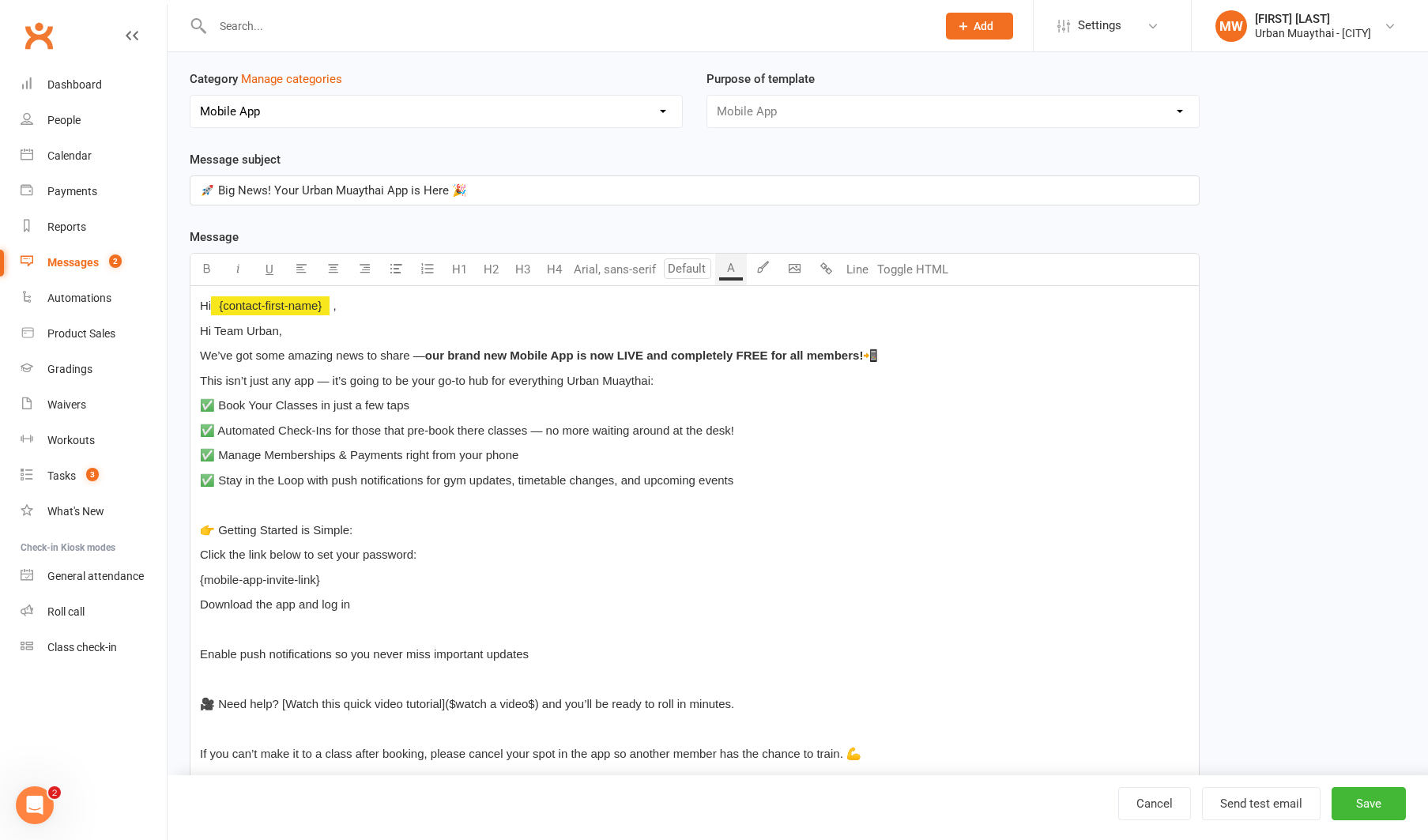 click on "Hi  ﻿ {contact-first-name}  , Hi Team Urban, We’ve got some amazing news to share —  our brand new Mobile App is now LIVE and completely FREE for all members!  📲 This isn’t just any app — it’s going to be your go-to hub for everything Urban Muaythai: ✅ Book Your Classes in just a few taps ✅ Automated Check-Ins for those that pre-book there classes — no more waiting around at the desk! ✅ Manage Memberships & Payments right from your phone ✅ Stay in the Loop with push notifications for gym updates, timetable changes, and upcoming events ﻿ 👉 Getting Started is Simple: Click the link below to set your password: {mobile-app-invite-link} Download the app and log in ﻿ Enable push notifications so you never miss important updates ﻿ 🎥 Need help? [Watch this quick video tutorial]($watch a video$) and you’ll be ready to roll in minutes. ﻿ If you can’t make it to a class after booking, please cancel your spot in the app so another member has the chance to train. 💪 ﻿ ﻿ $" at bounding box center (695, 1243) 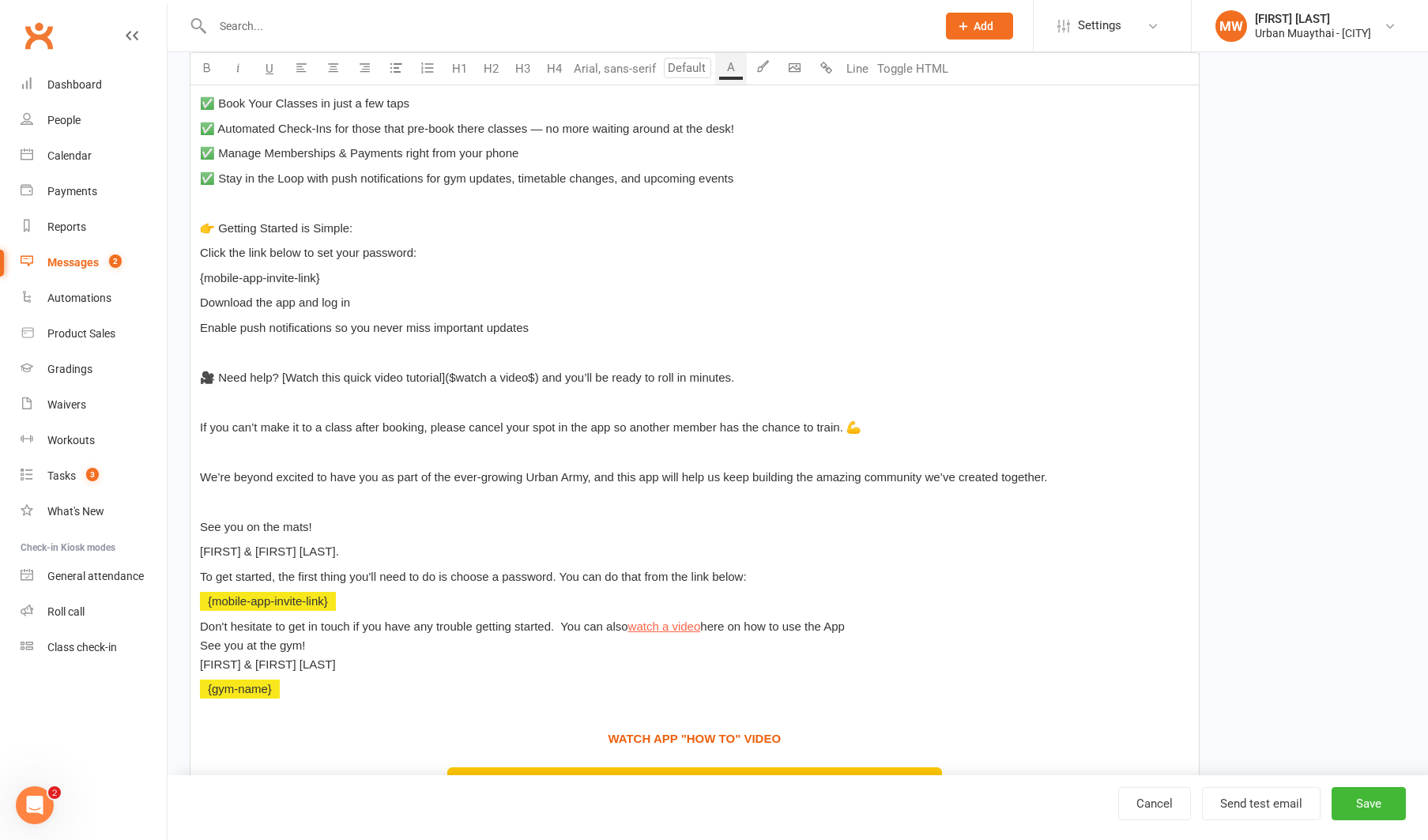 scroll, scrollTop: 405, scrollLeft: 0, axis: vertical 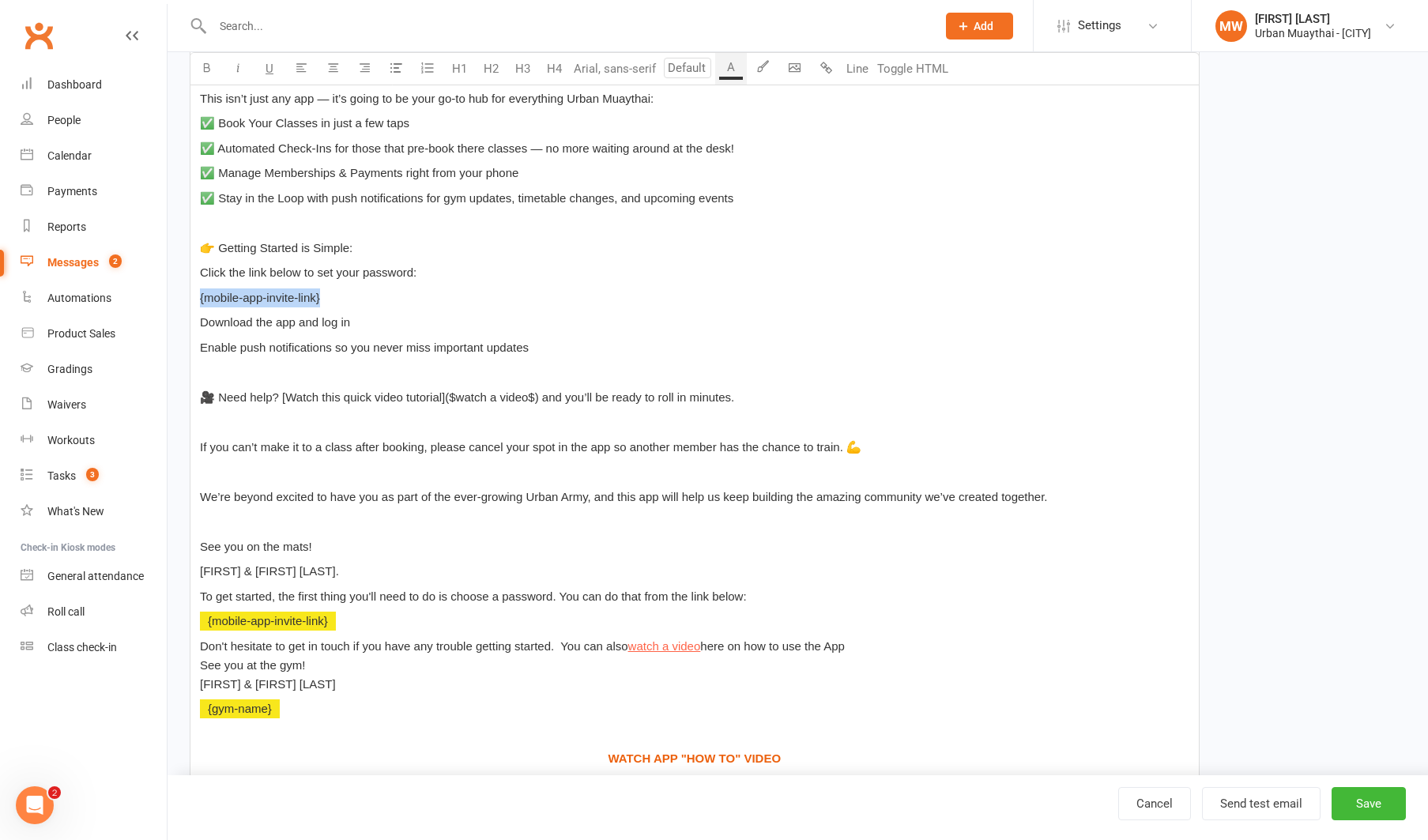 drag, startPoint x: 338, startPoint y: 298, endPoint x: 184, endPoint y: 300, distance: 154.01299 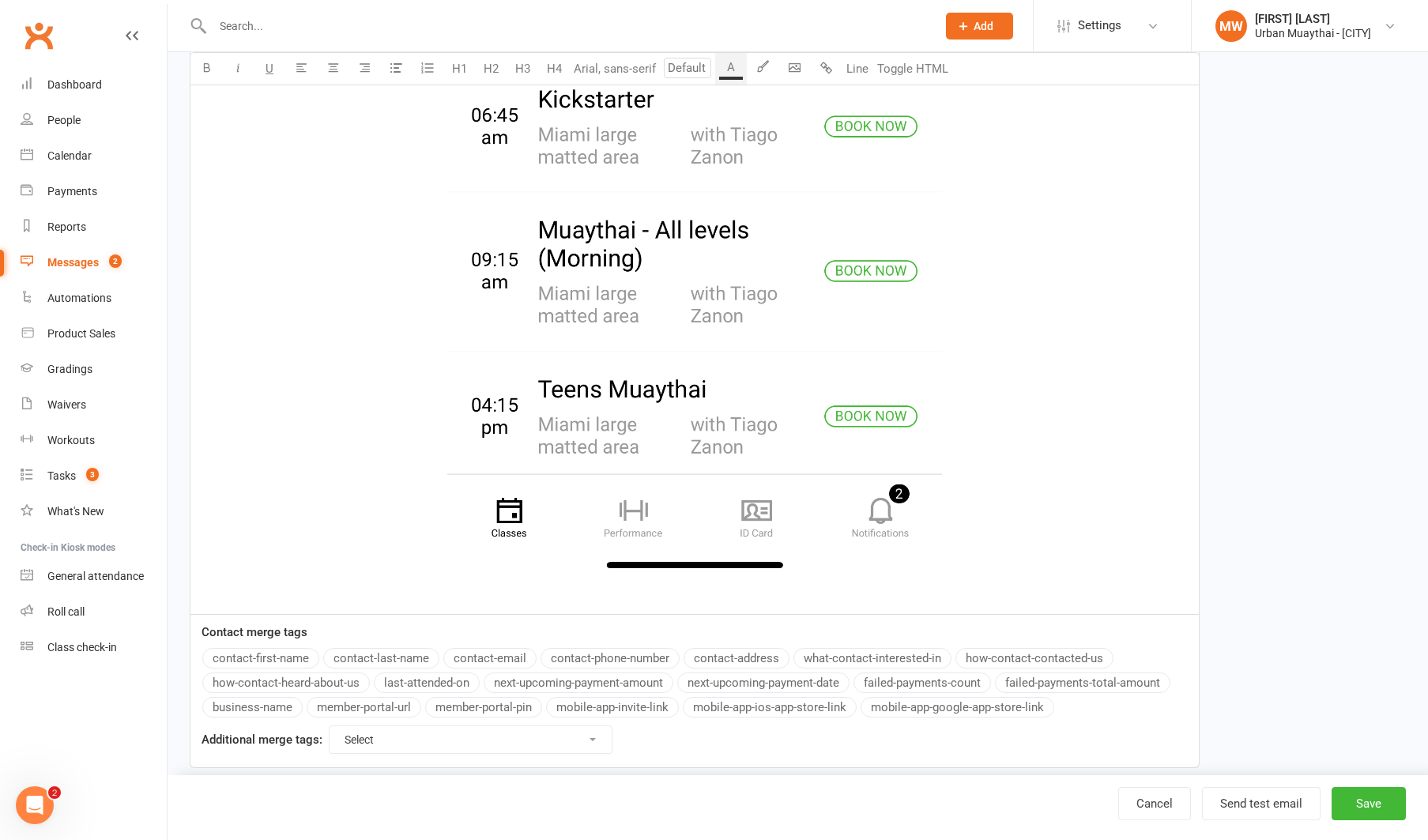scroll, scrollTop: 1709, scrollLeft: 0, axis: vertical 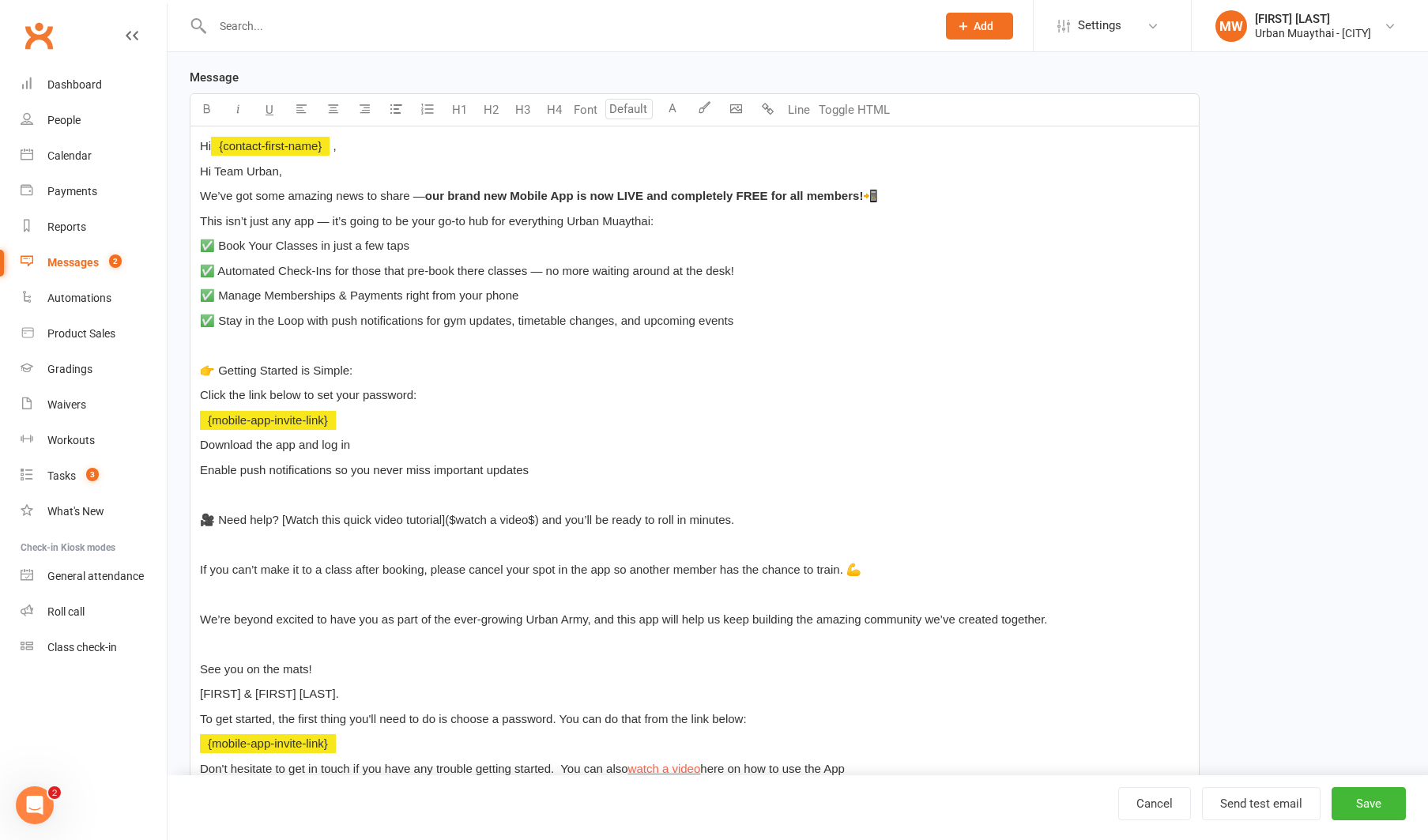 click on "Message Font U H1 H2 H3 H4 Font A Line Toggle HTML Hi  ﻿ {contact-first-name}  , Hi Team Urban, We’ve got some amazing news to share —  our brand new Mobile App is now LIVE and completely FREE for all members!  📲 This isn’t just any app — it’s going to be your go-to hub for everything Urban Muaythai: ✅ Book Your Classes in just a few taps ✅ Automated Check-Ins for those that pre-book there classes — no more waiting around at the desk! ✅ Manage Memberships & Payments right from your phone ✅ Stay in the Loop with push notifications for gym updates, timetable changes, and upcoming events ﻿ 👉 Getting Started is Simple: Click the link below to set your password: ﻿ ﻿ {mobile-app-invite-link}   Download the app and log in Enable push notifications so you never miss important updates ﻿ 🎥 Need help? [Watch this quick video tutorial]($watch a video$) and you’ll be ready to roll in minutes. ﻿ ﻿ ﻿ See you on the mats! [FIRST] & [FIRST] [LAST]. ﻿ {mobile-app-invite-link}  $" at bounding box center [695, 1118] 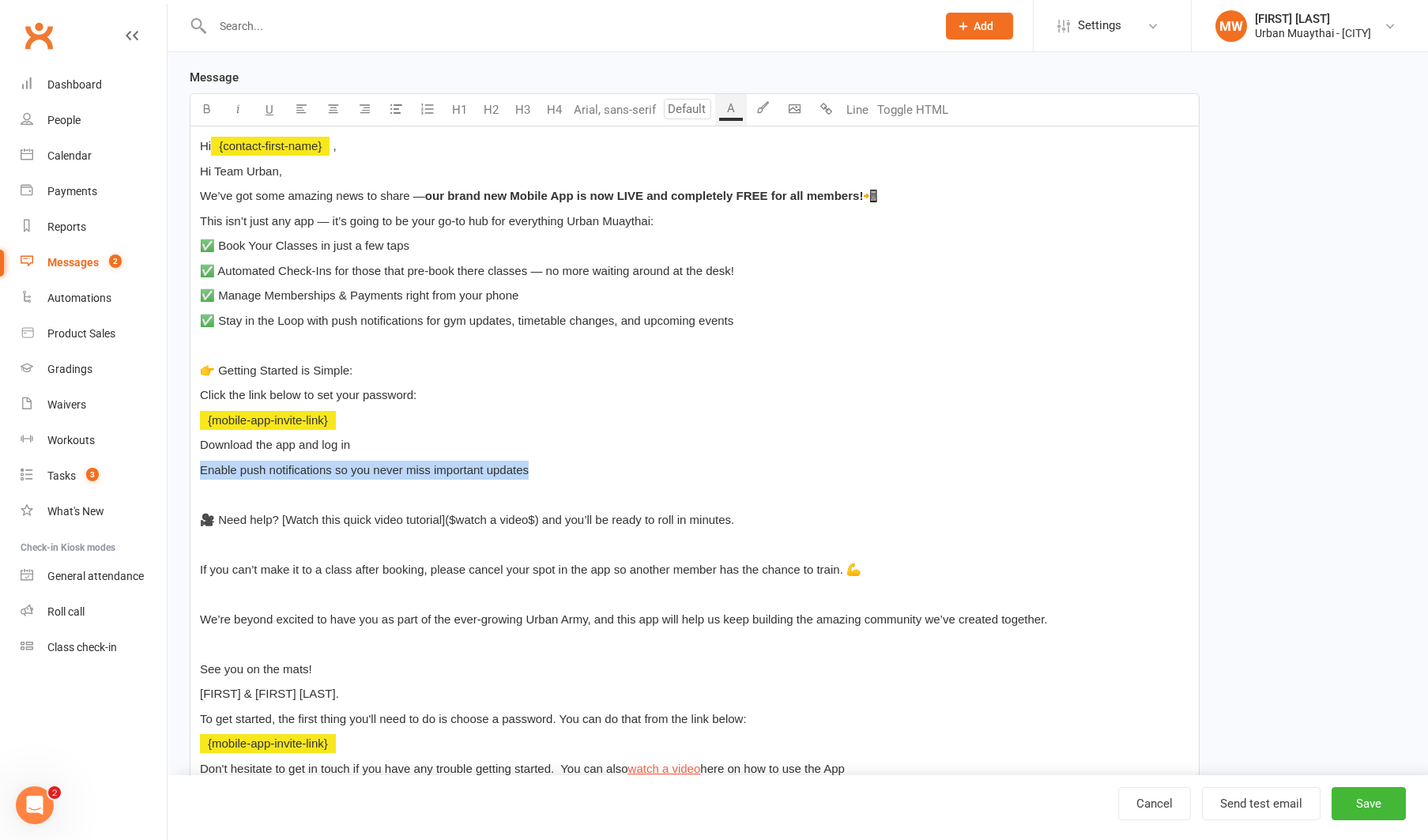 drag, startPoint x: 200, startPoint y: 471, endPoint x: 533, endPoint y: 443, distance: 334.1751 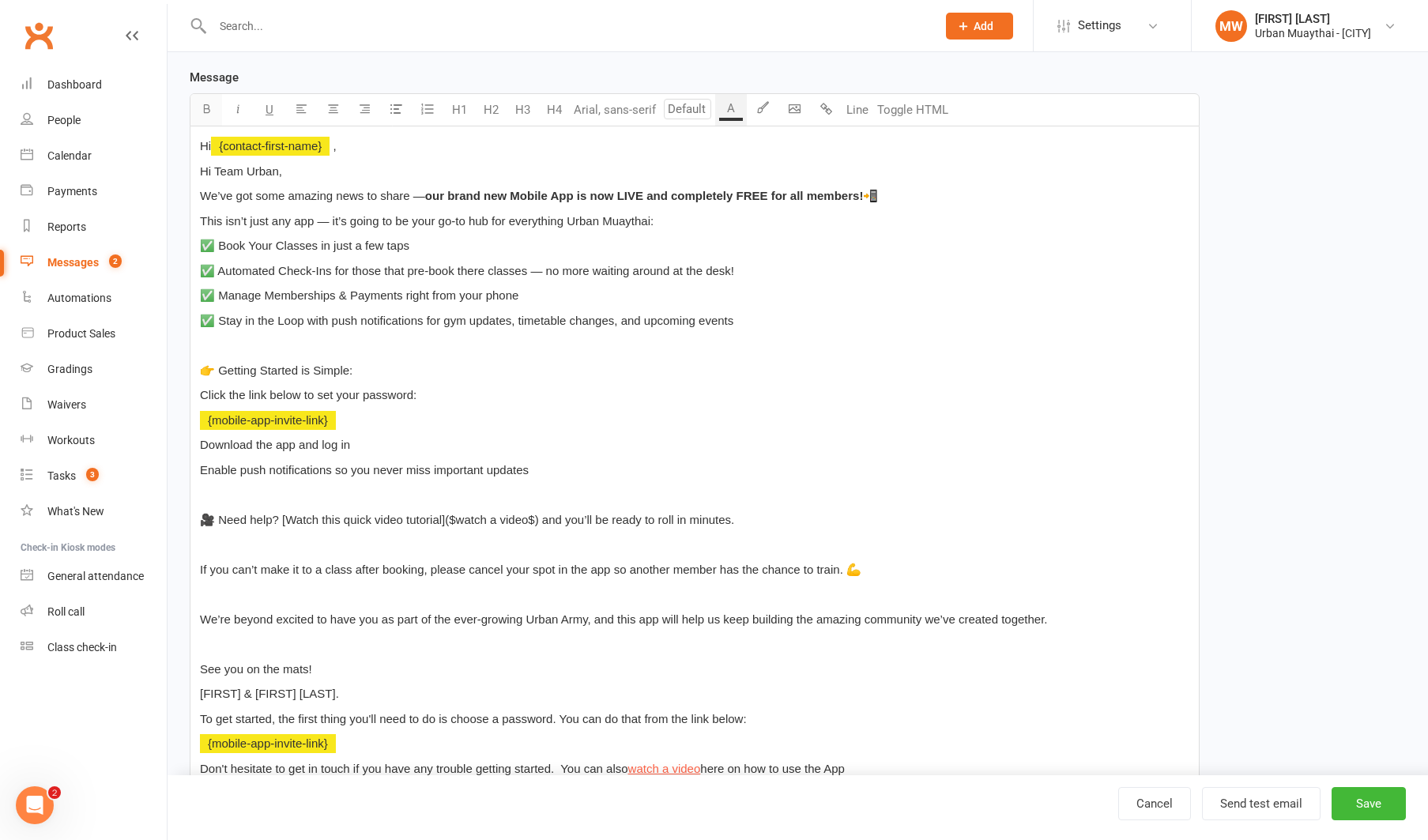 click at bounding box center [206, 108] 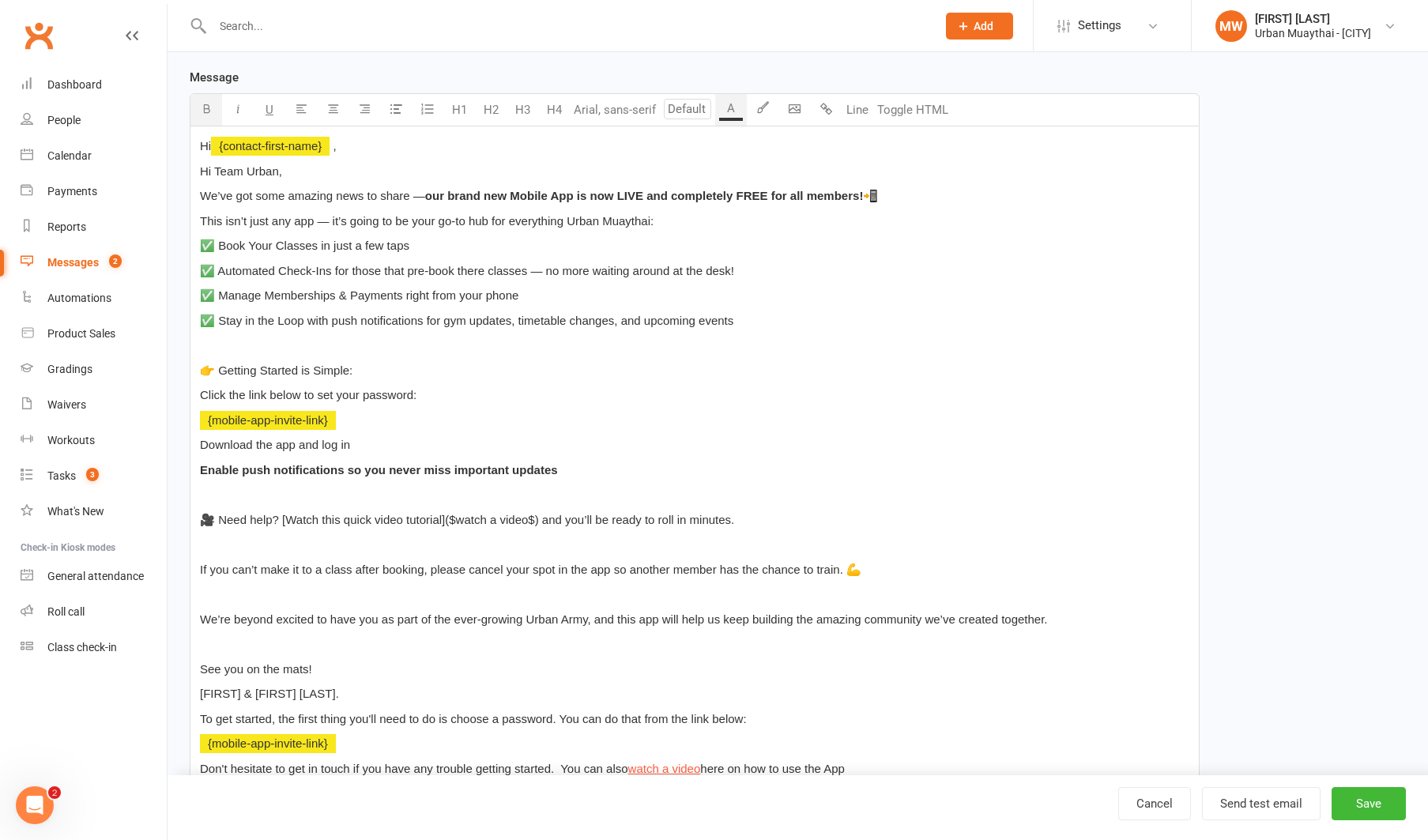 click at bounding box center (206, 108) 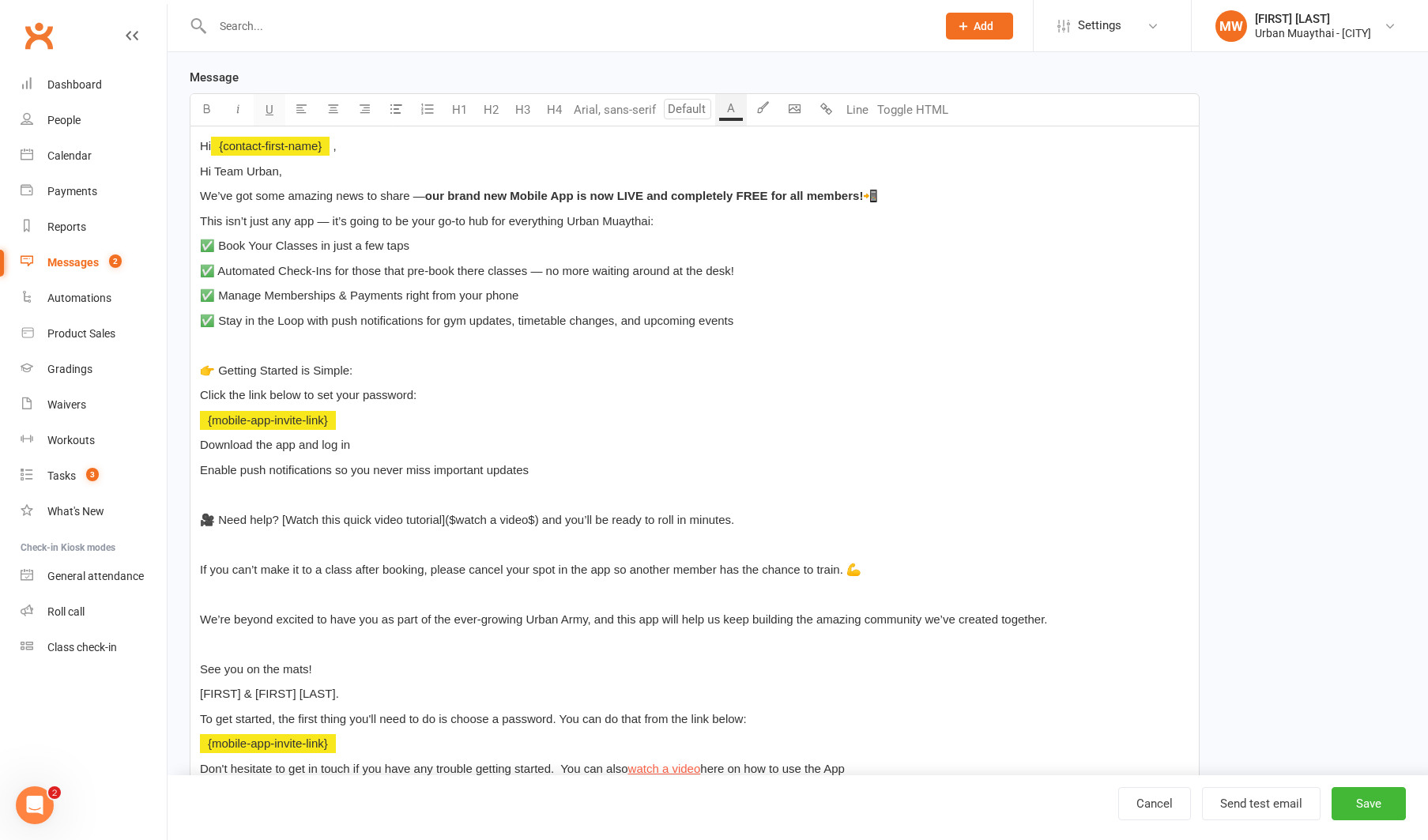 click on "U" at bounding box center [269, 110] 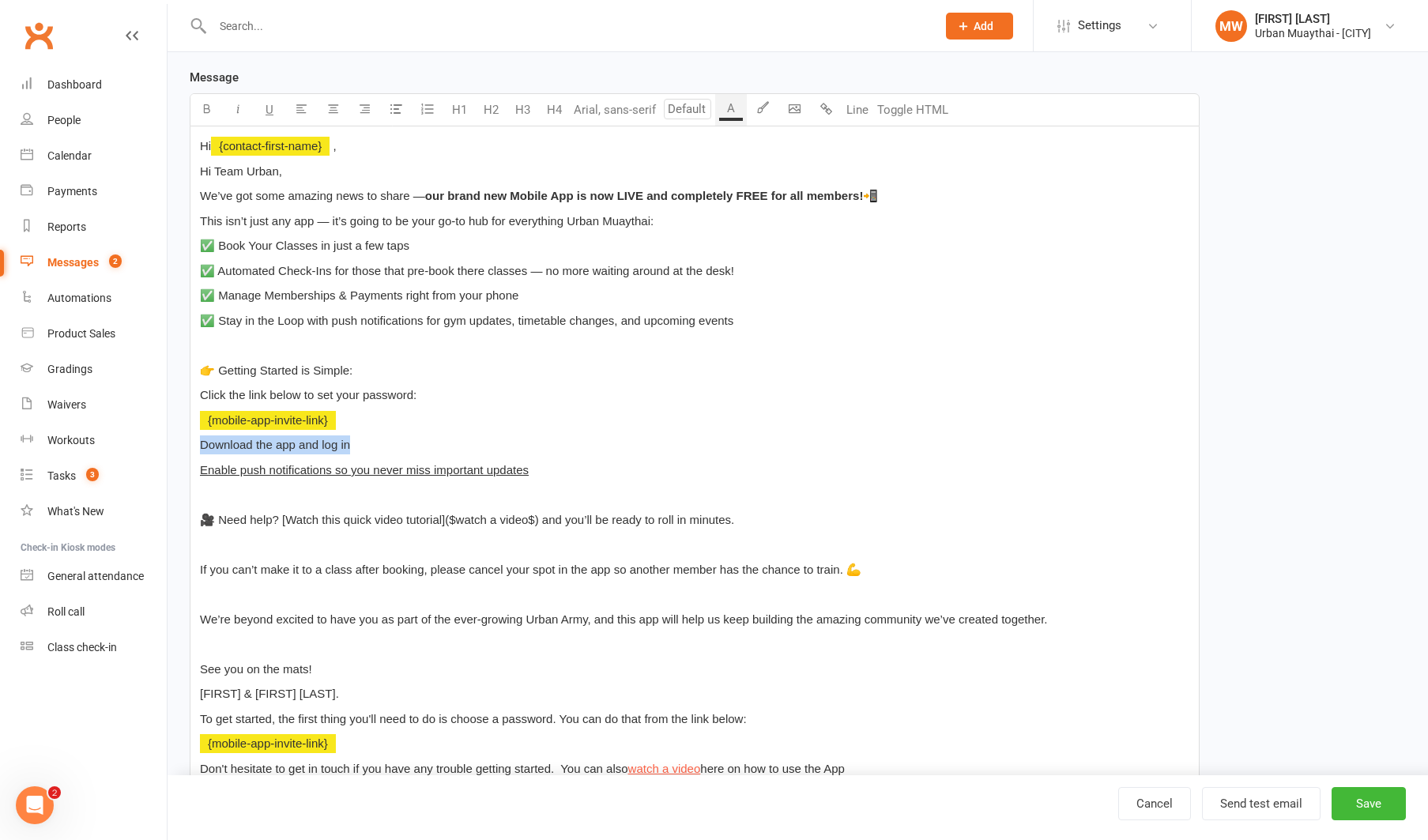 drag, startPoint x: 361, startPoint y: 450, endPoint x: 194, endPoint y: 448, distance: 167.01198 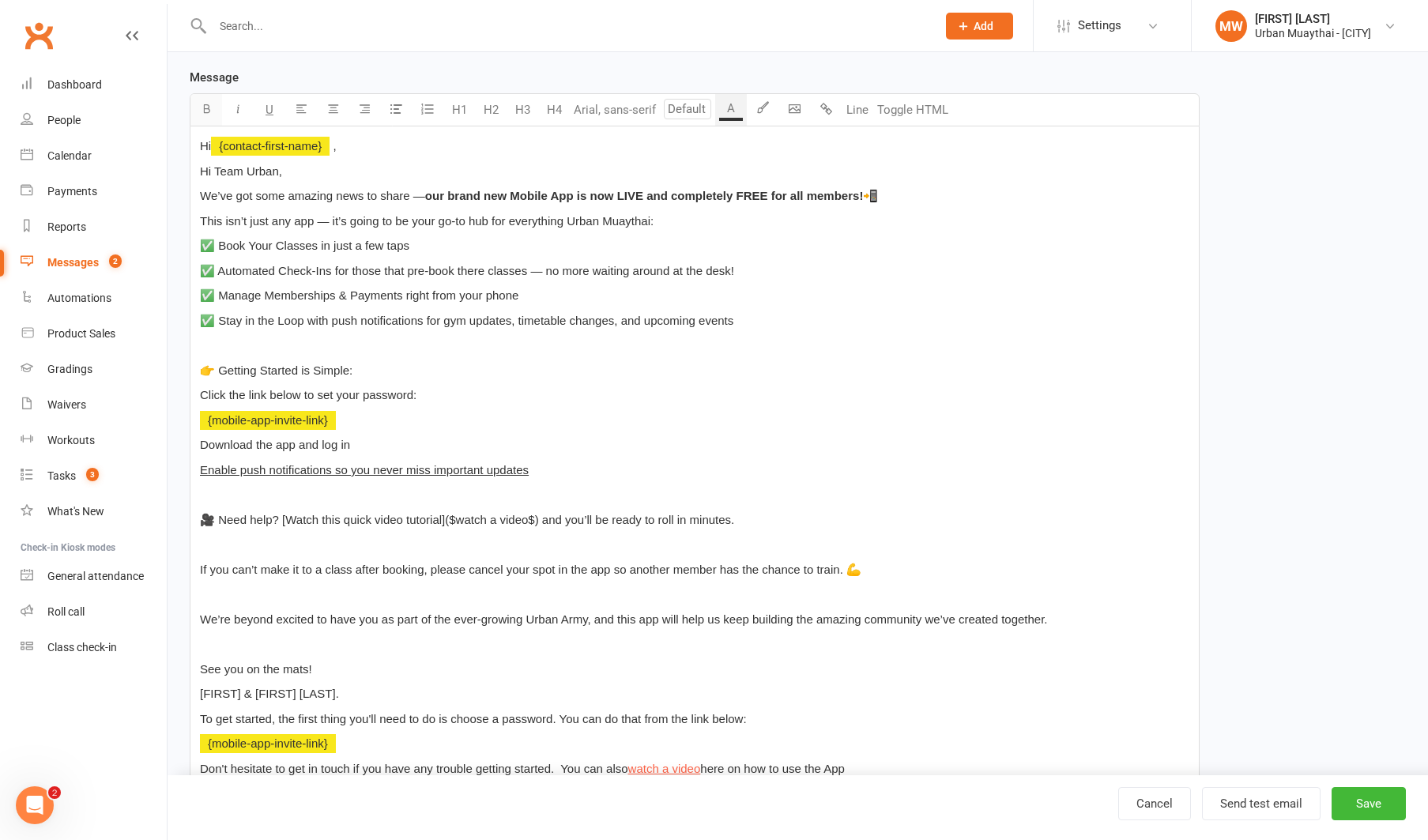 click at bounding box center (206, 108) 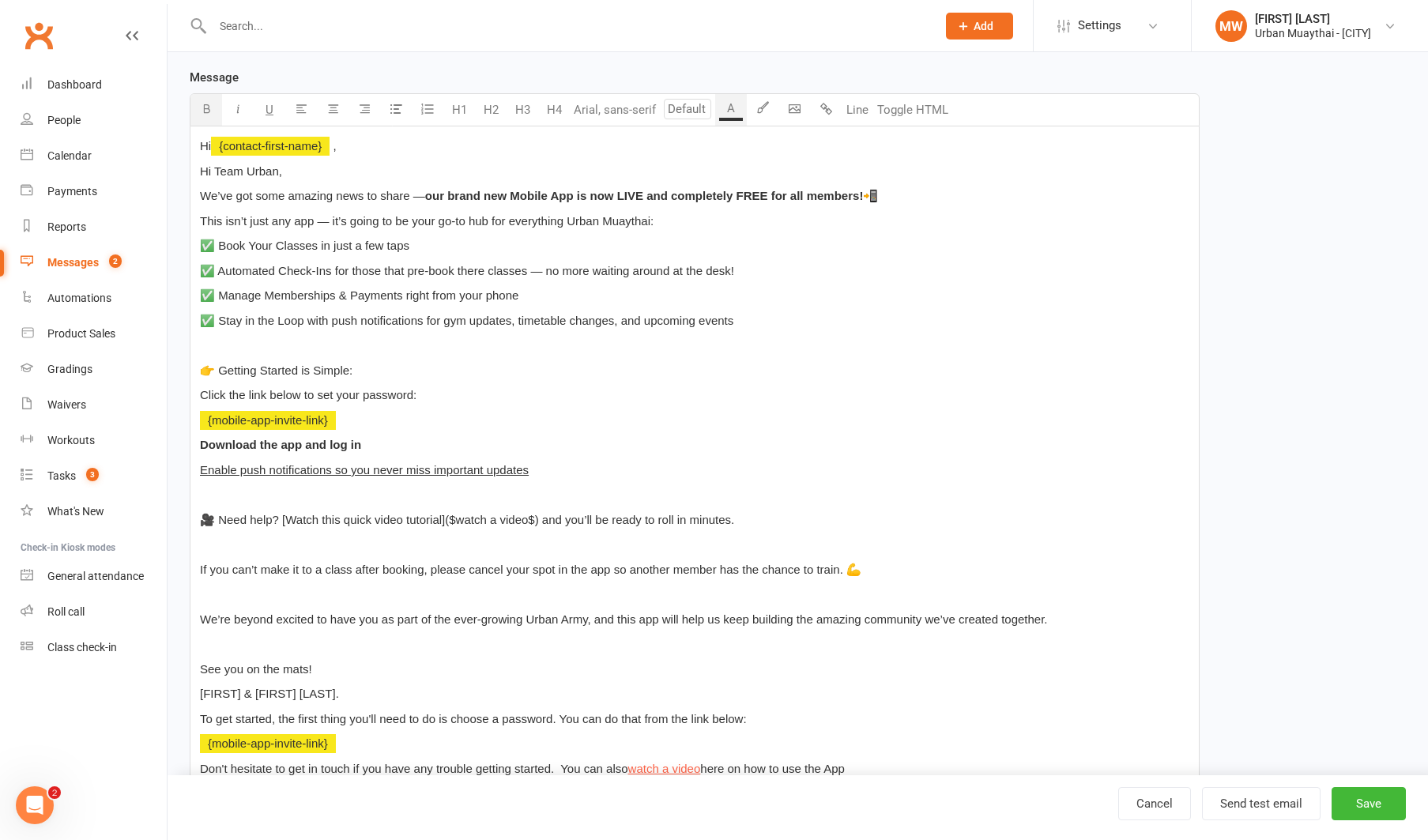 click on "﻿ ﻿ {mobile-app-invite-link}" at bounding box center [695, 420] 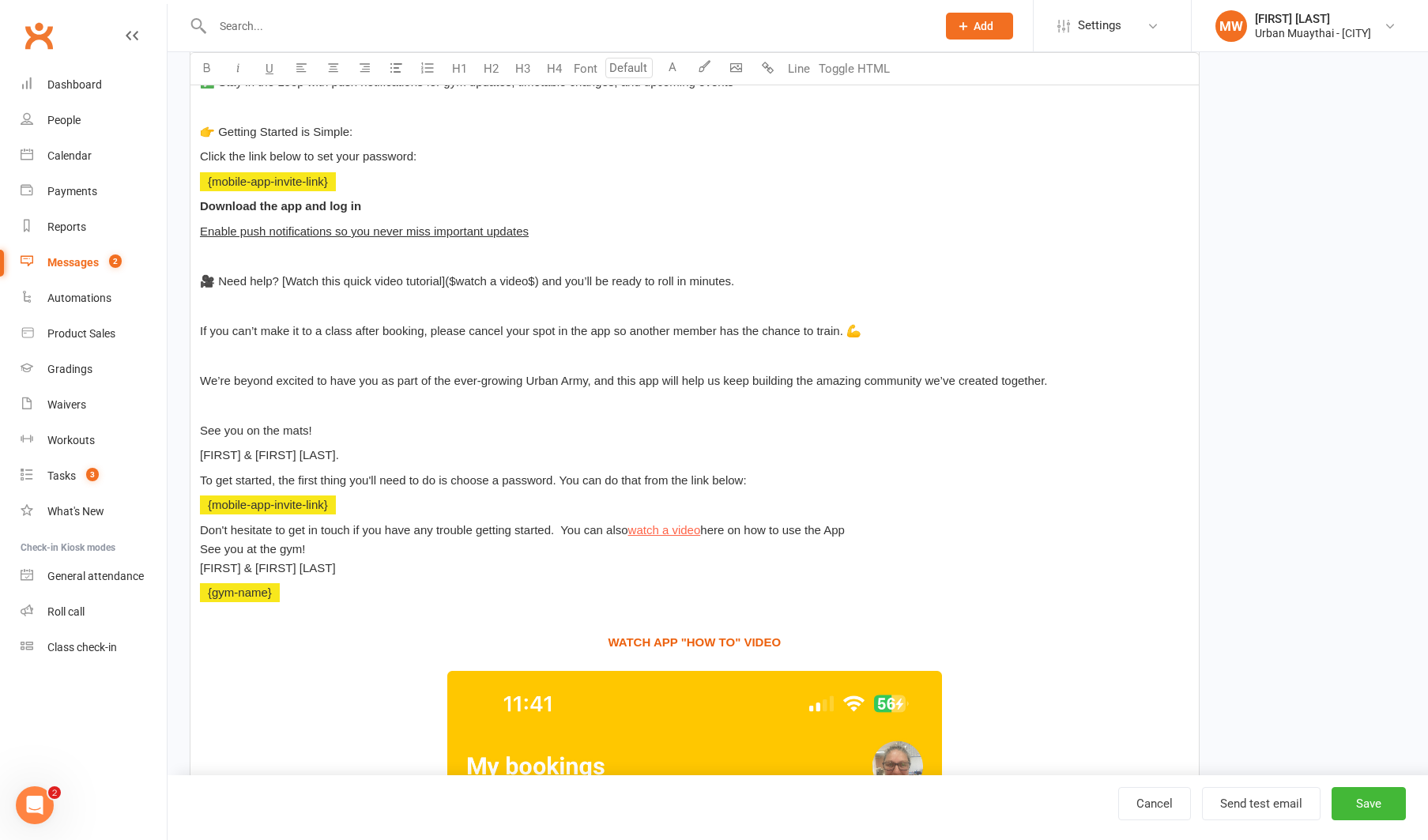 scroll, scrollTop: 530, scrollLeft: 0, axis: vertical 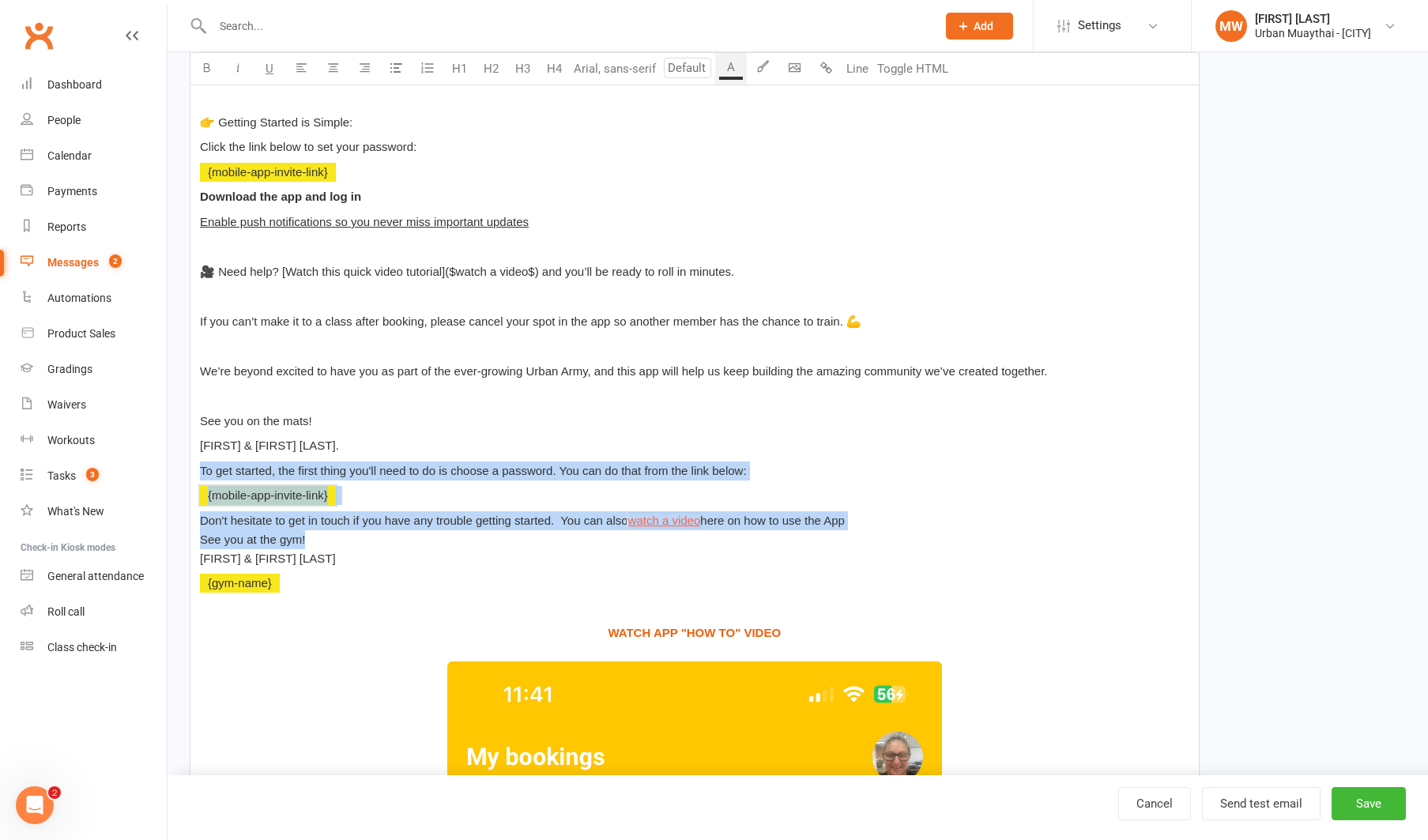 drag, startPoint x: 200, startPoint y: 471, endPoint x: 322, endPoint y: 537, distance: 138.7083 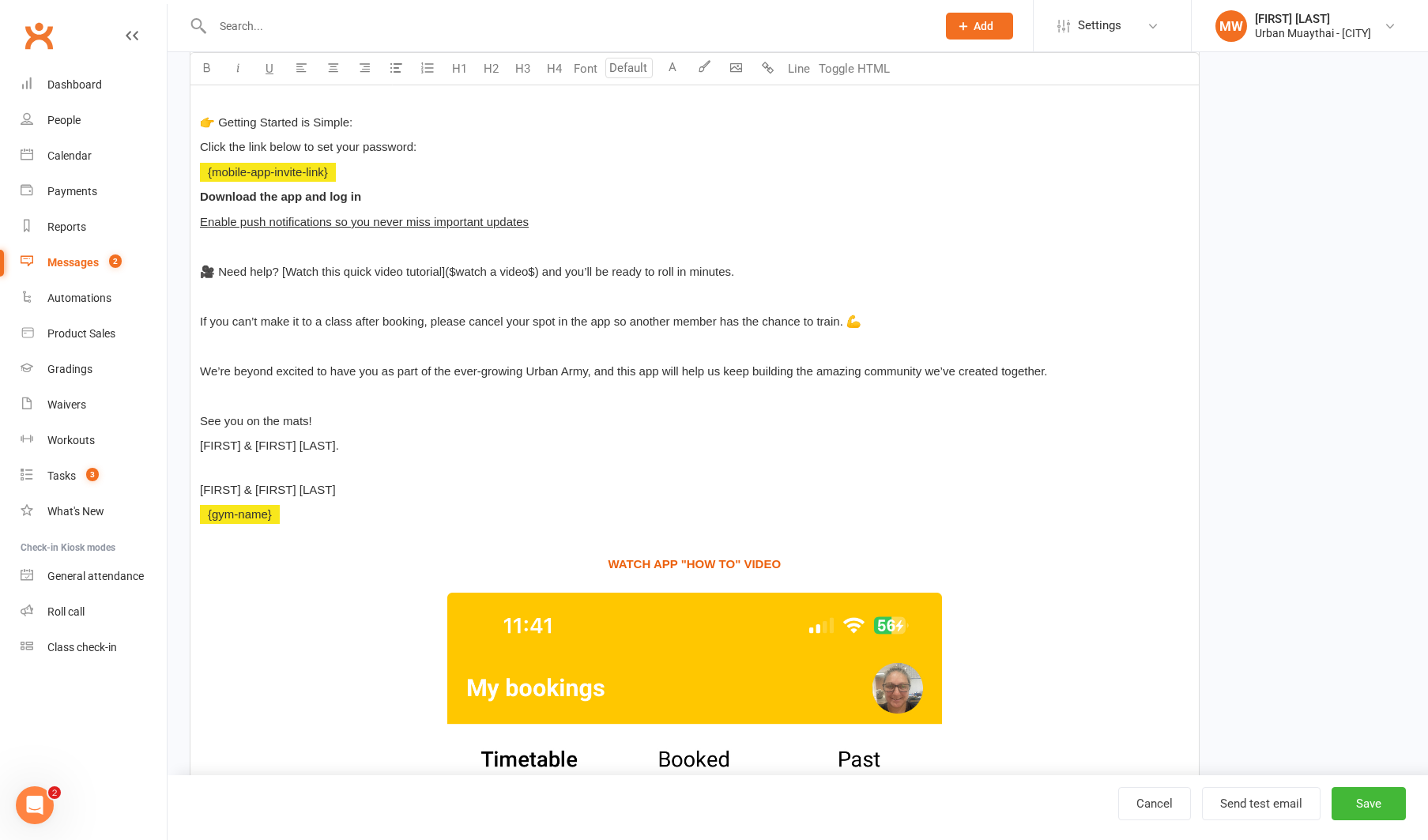 click on "﻿" at bounding box center (695, 396) 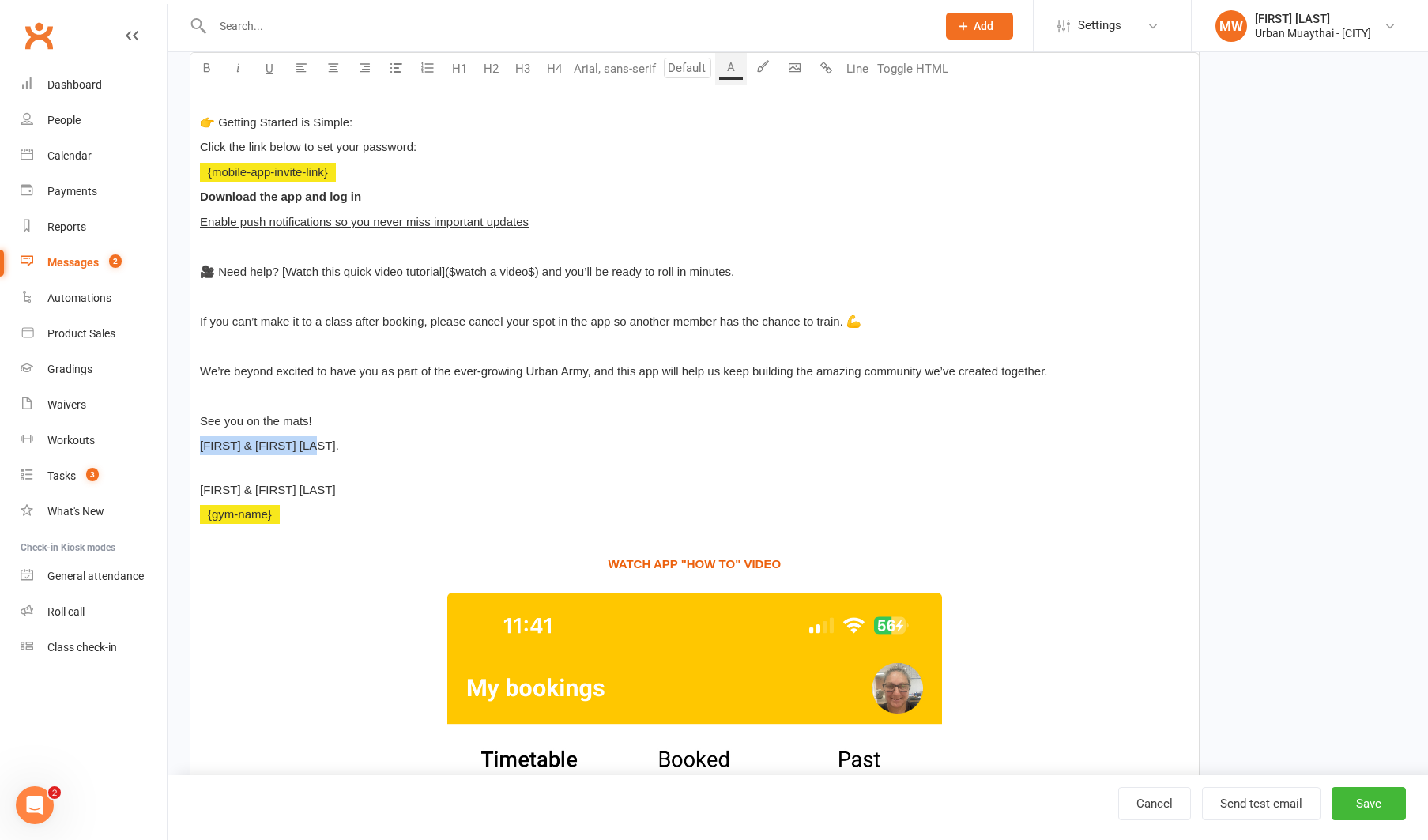 drag, startPoint x: 322, startPoint y: 441, endPoint x: 197, endPoint y: 446, distance: 125.09996 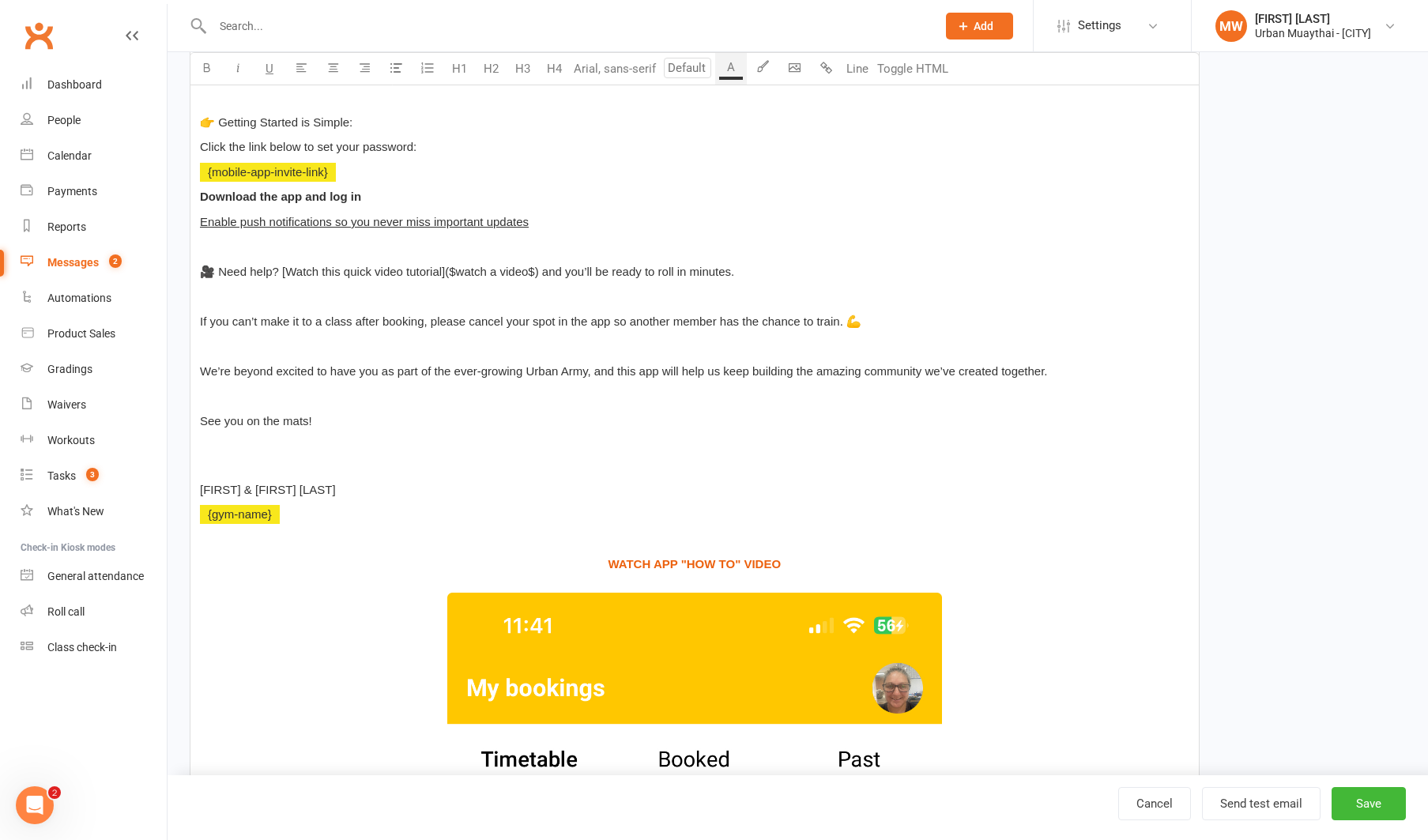 click on "[FIRST] & [FIRST] [LAST]" at bounding box center (695, 480) 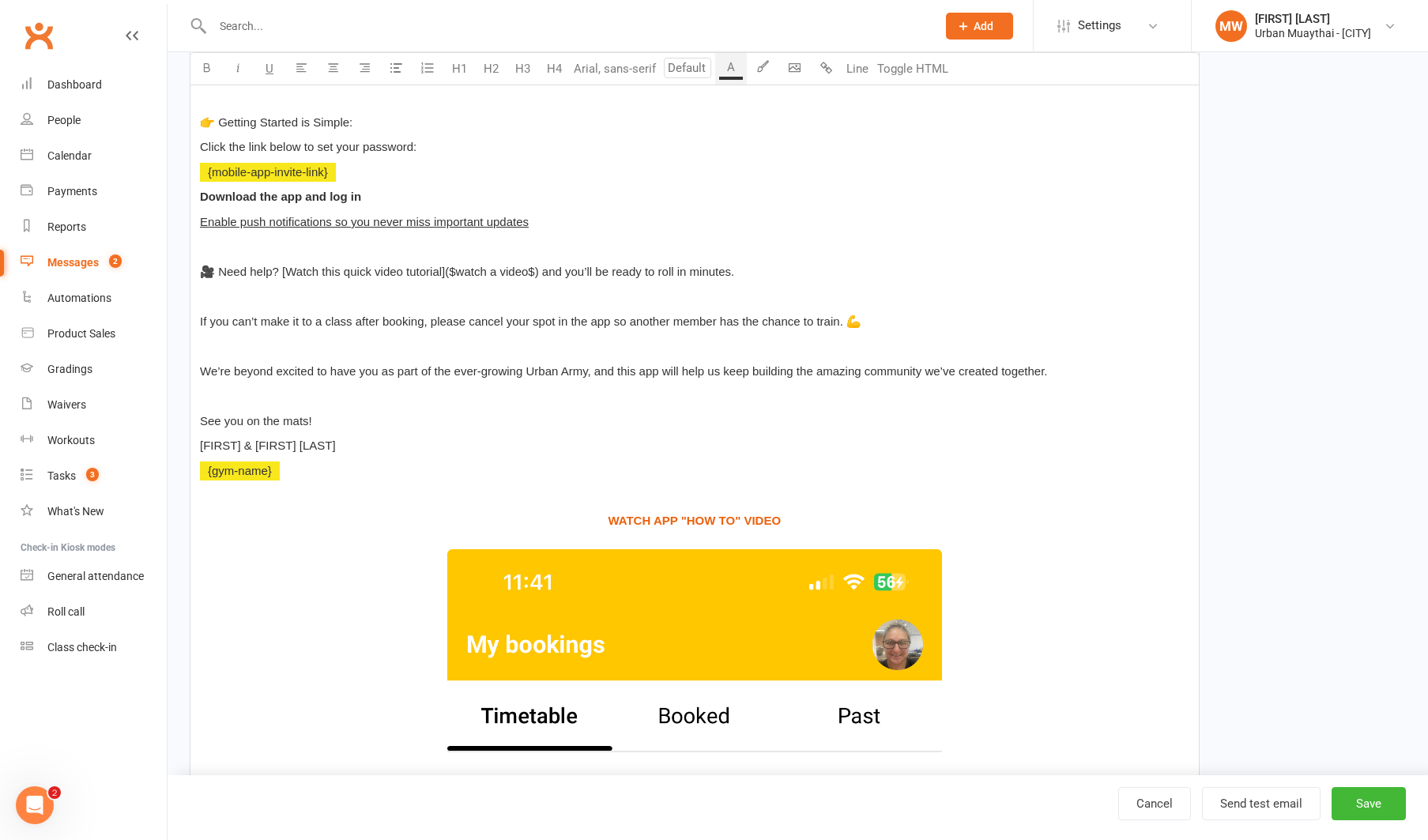 click on "[FIRST] & [FIRST] [LAST]" at bounding box center (268, 445) 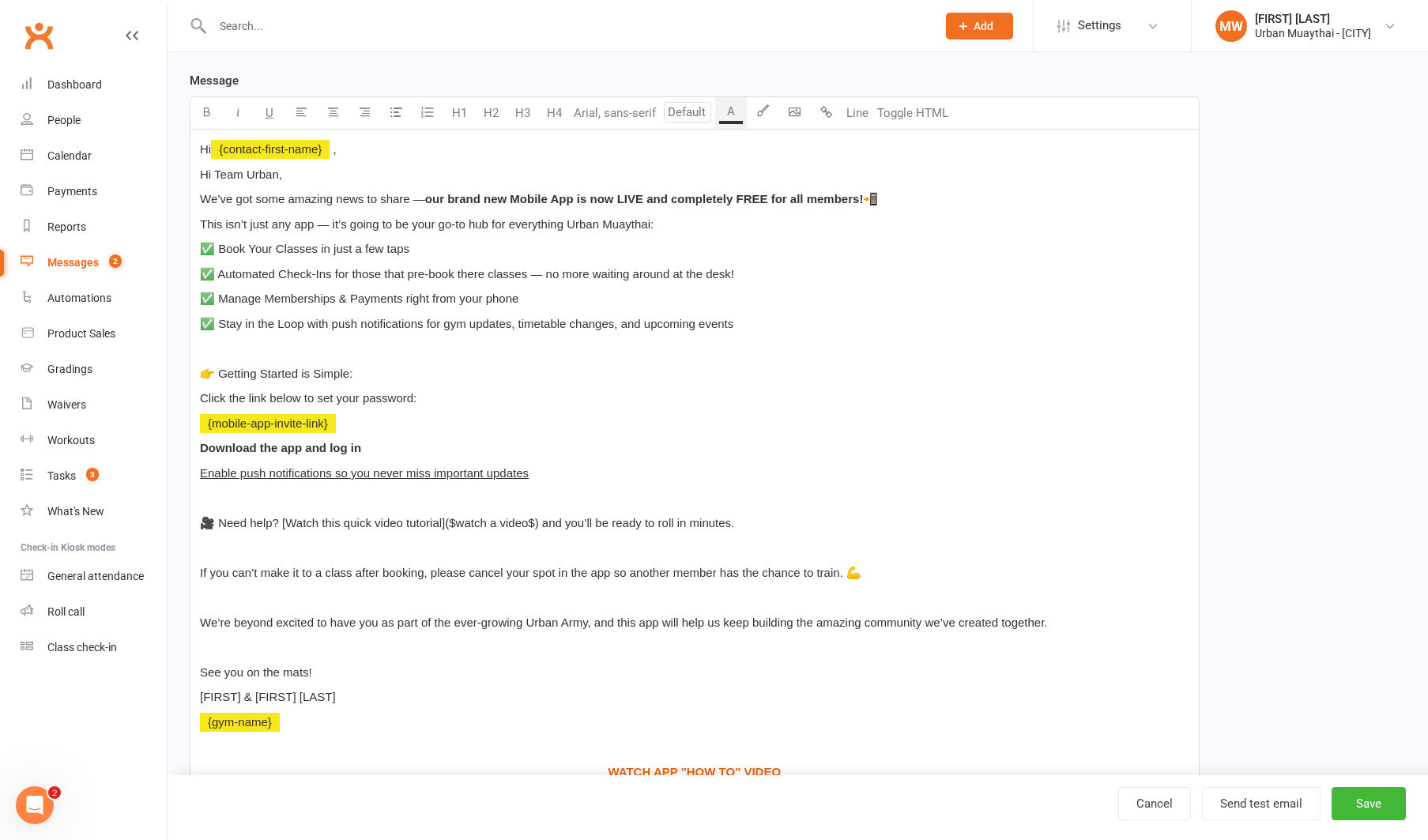 scroll, scrollTop: 277, scrollLeft: 0, axis: vertical 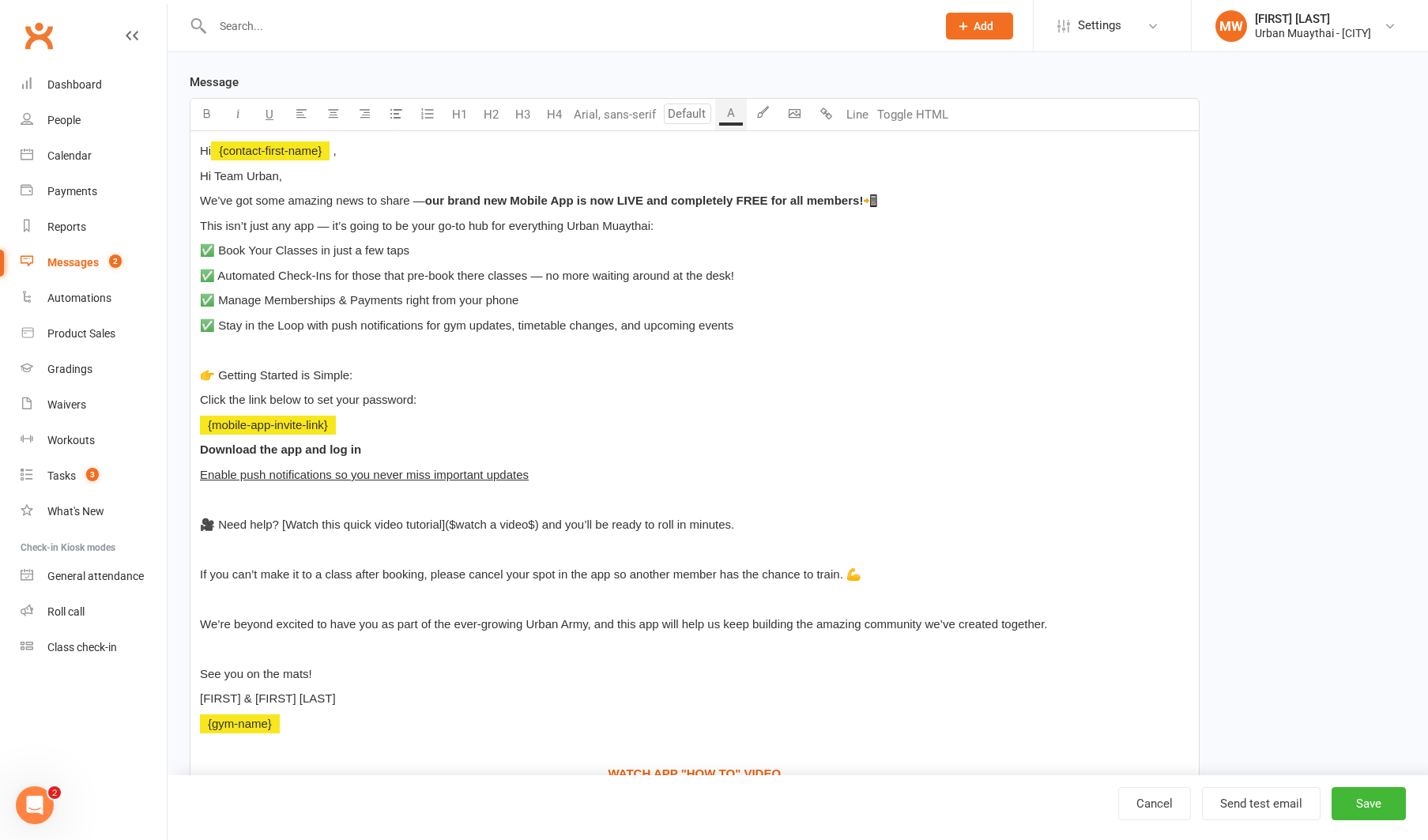 click on "﻿" at bounding box center (695, 549) 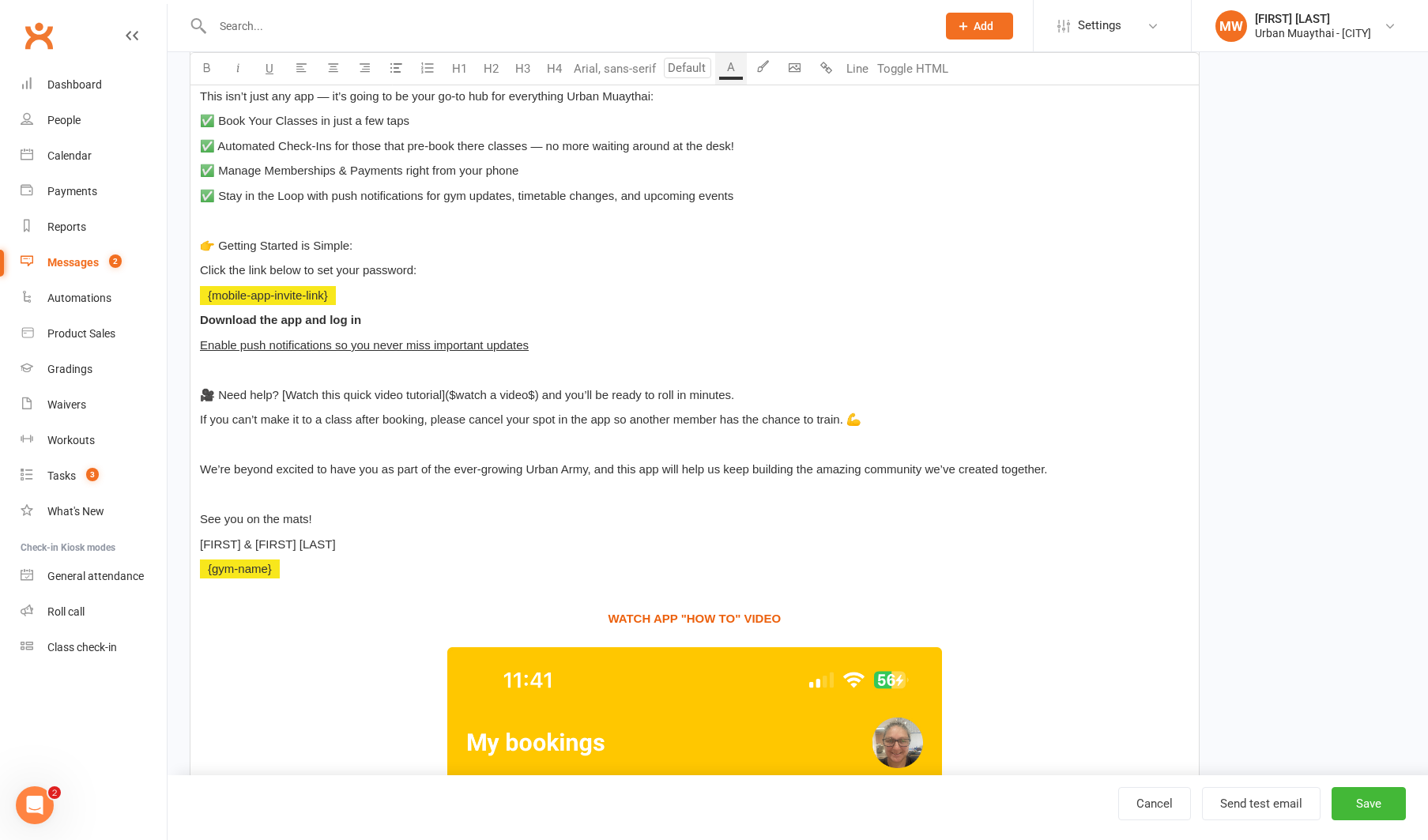 scroll, scrollTop: 404, scrollLeft: 0, axis: vertical 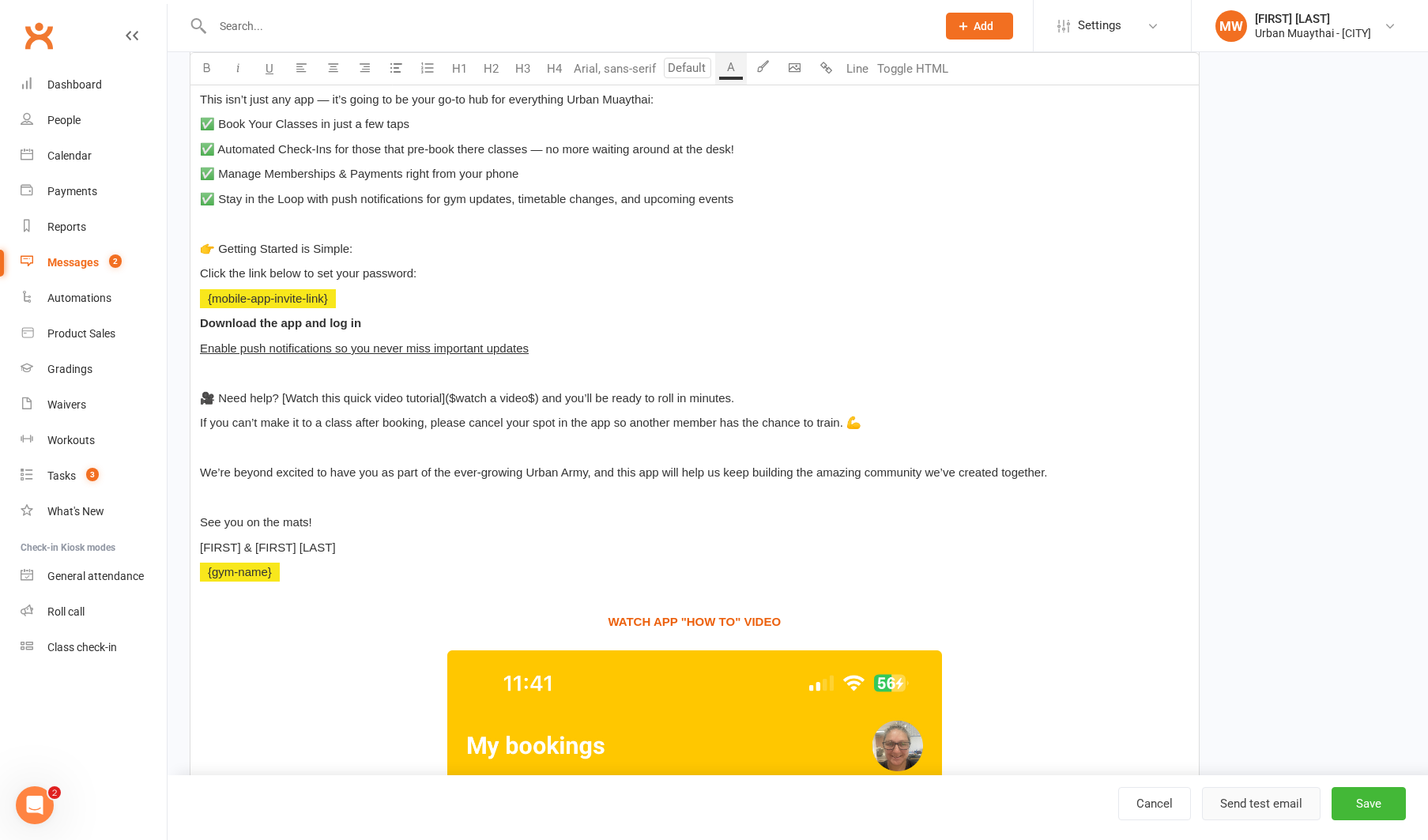 click on "Send test email" at bounding box center (1261, 804) 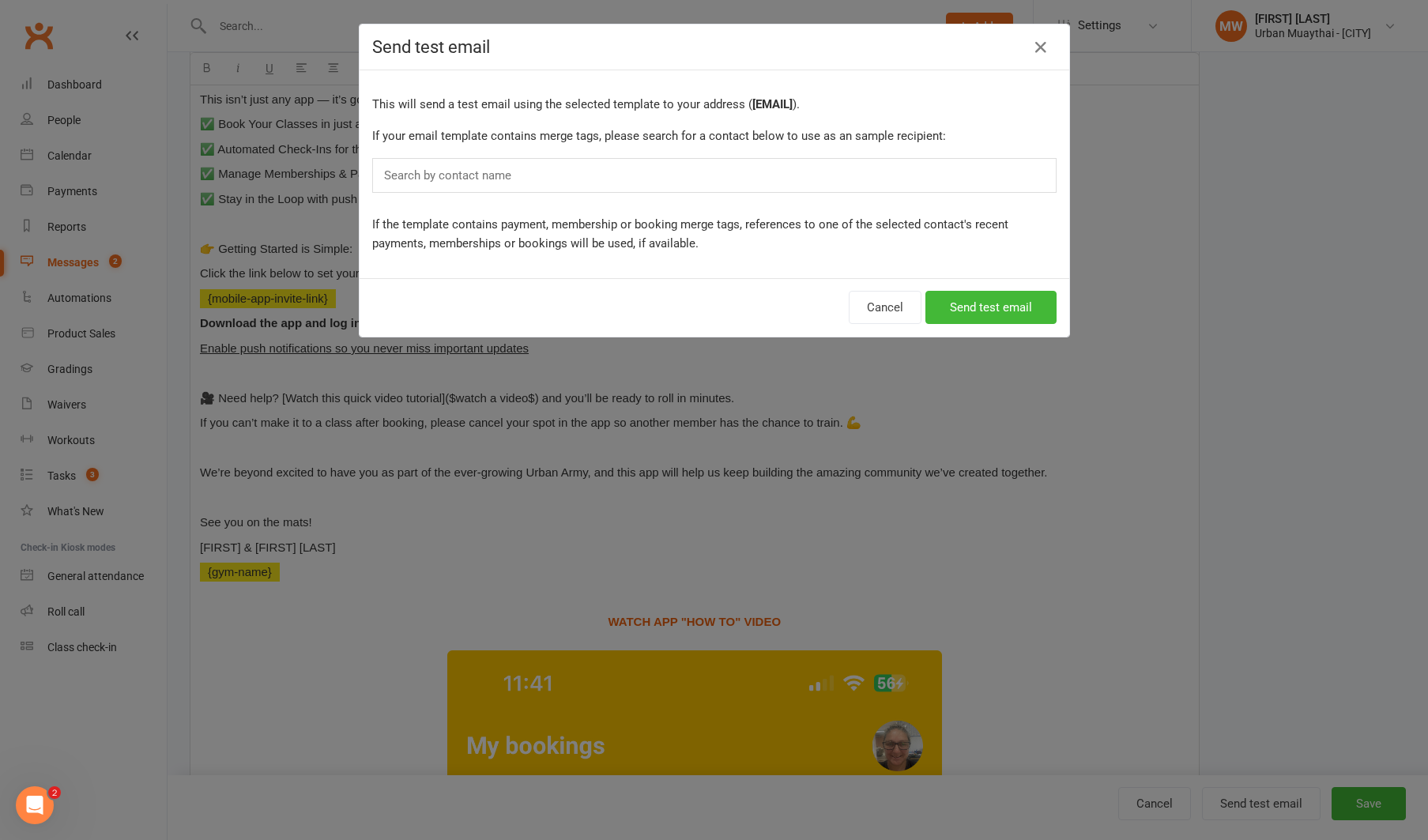click on "Search by contact name" at bounding box center [714, 175] 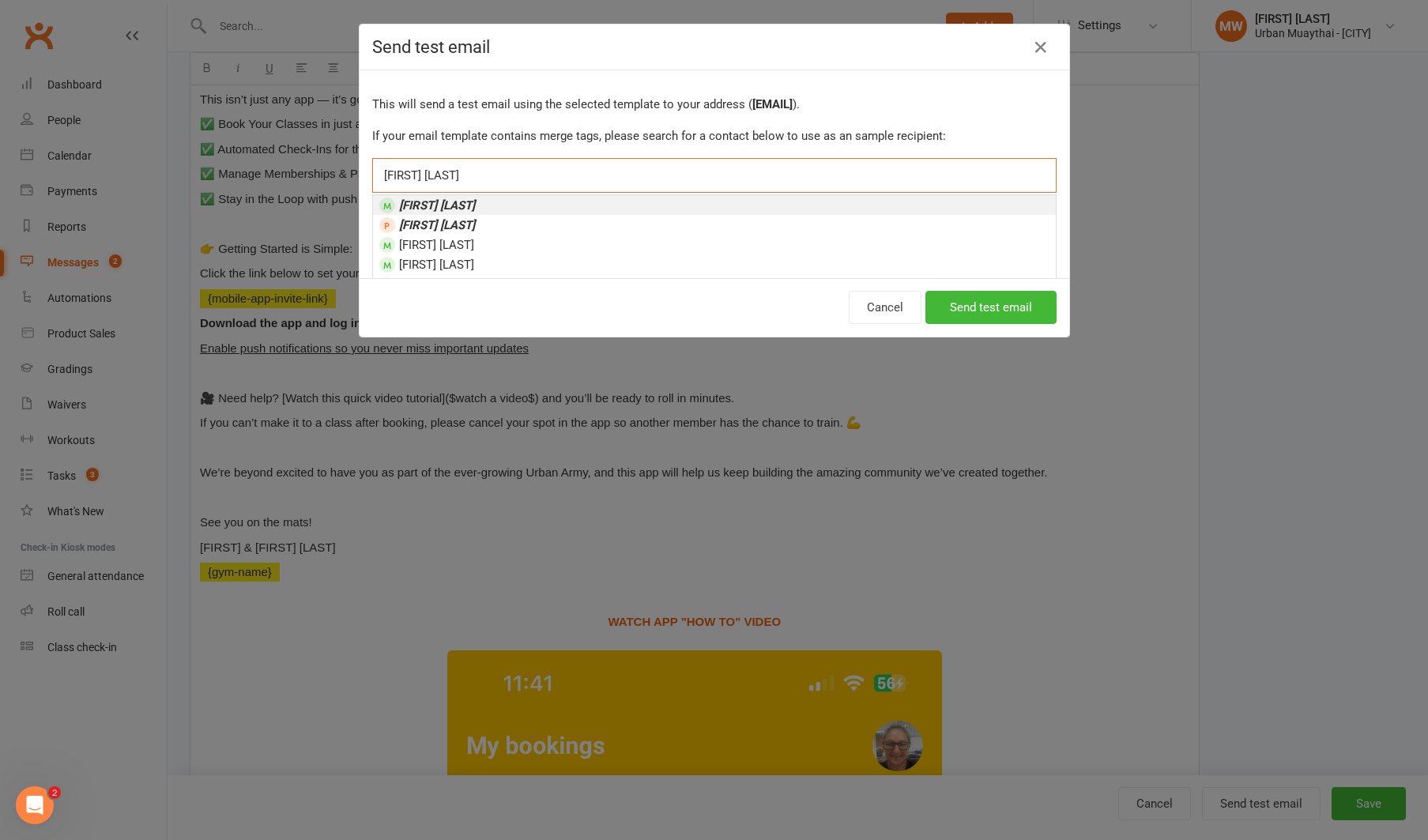 type on "[FIRST] [LAST]" 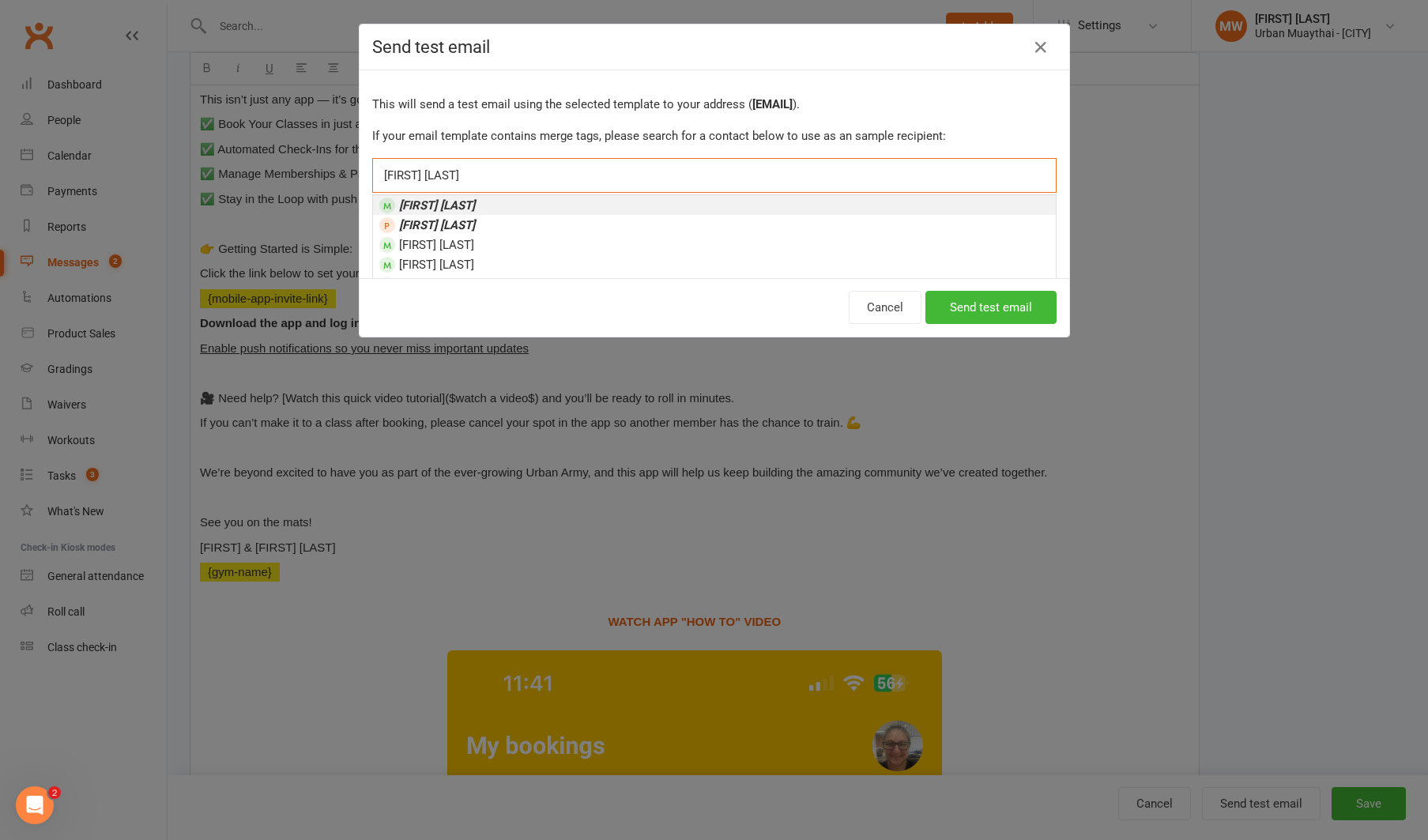 click on "[FIRST] [LAST]" at bounding box center [714, 205] 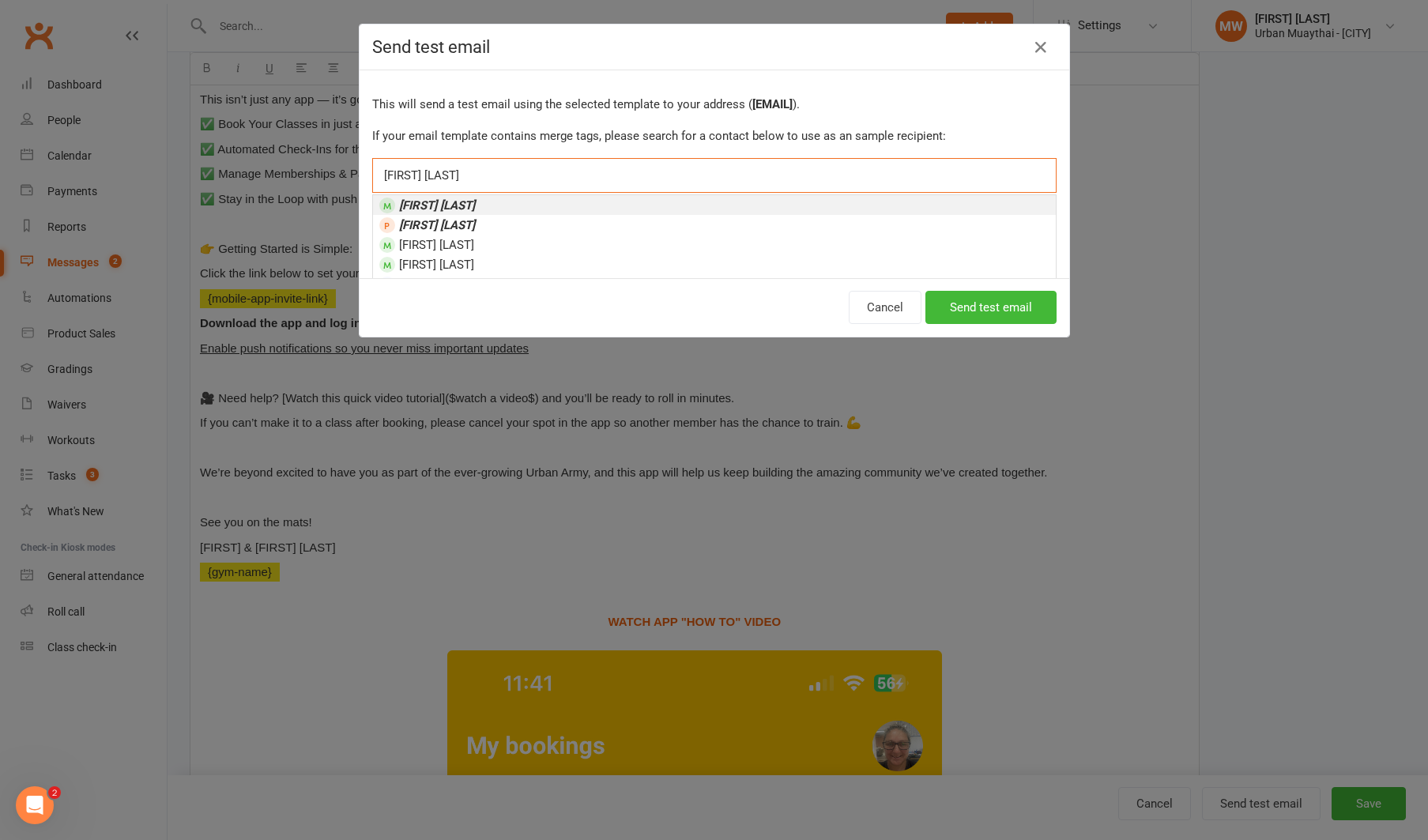 type 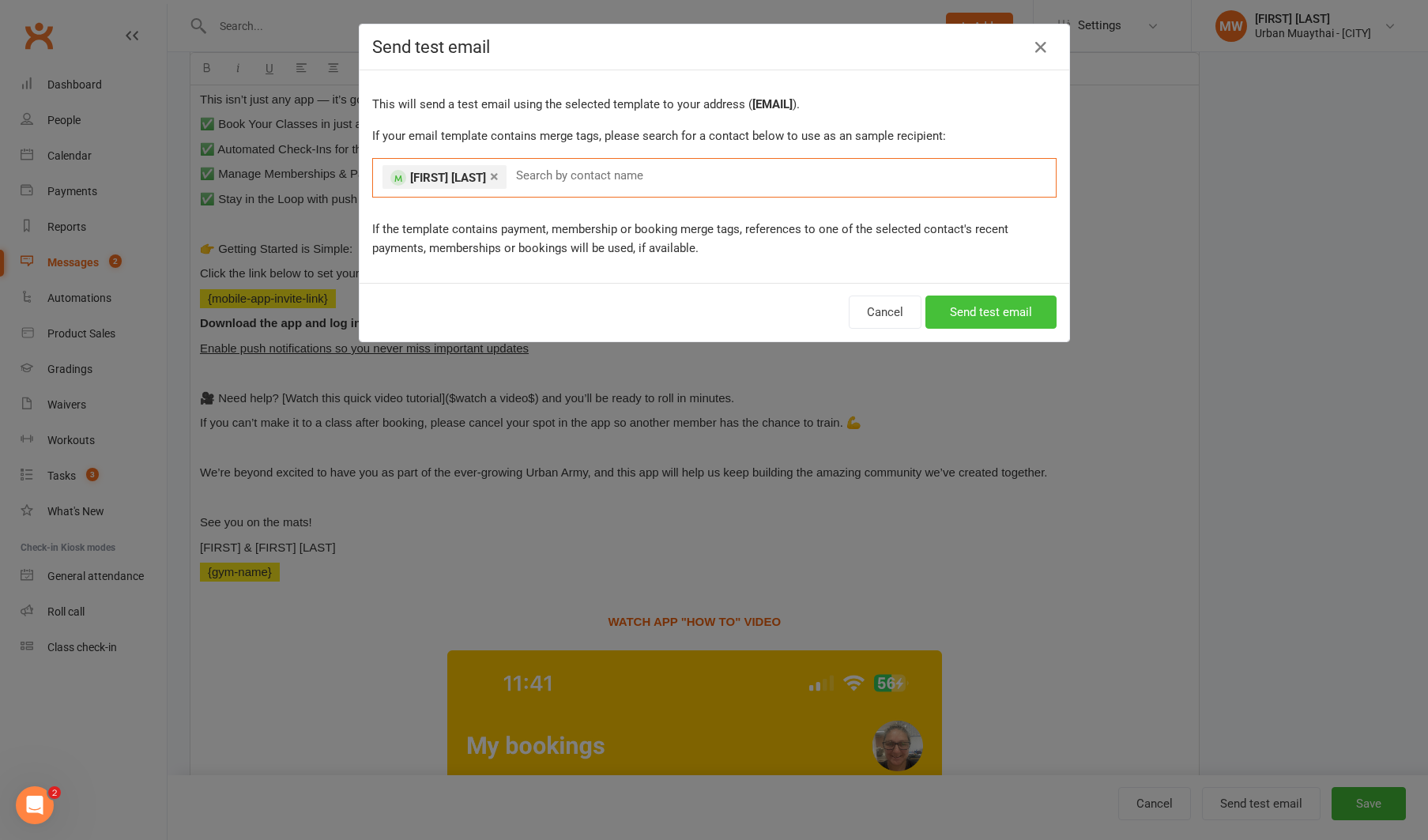 click on "Send test email" at bounding box center (991, 312) 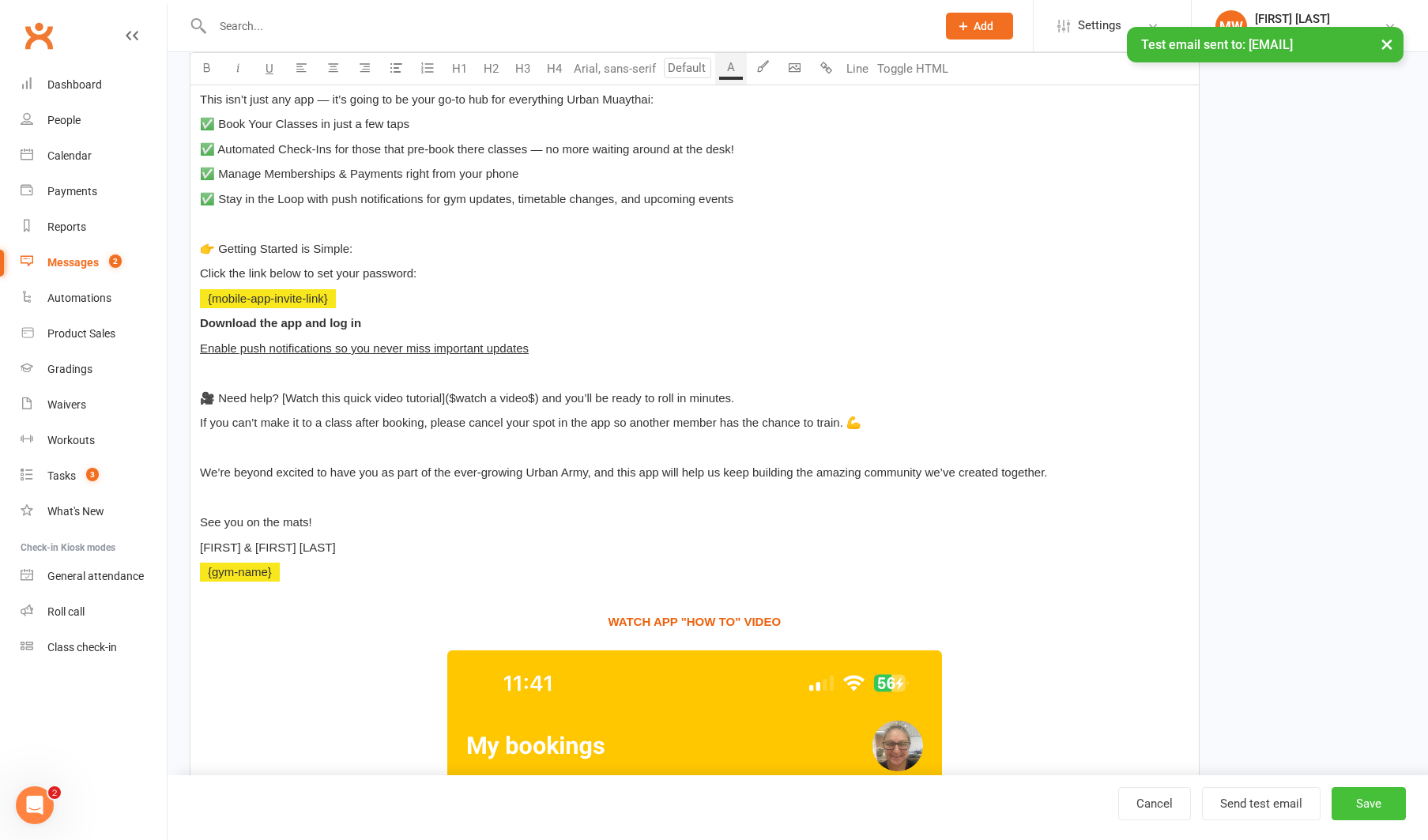 click on "Save" at bounding box center (1369, 804) 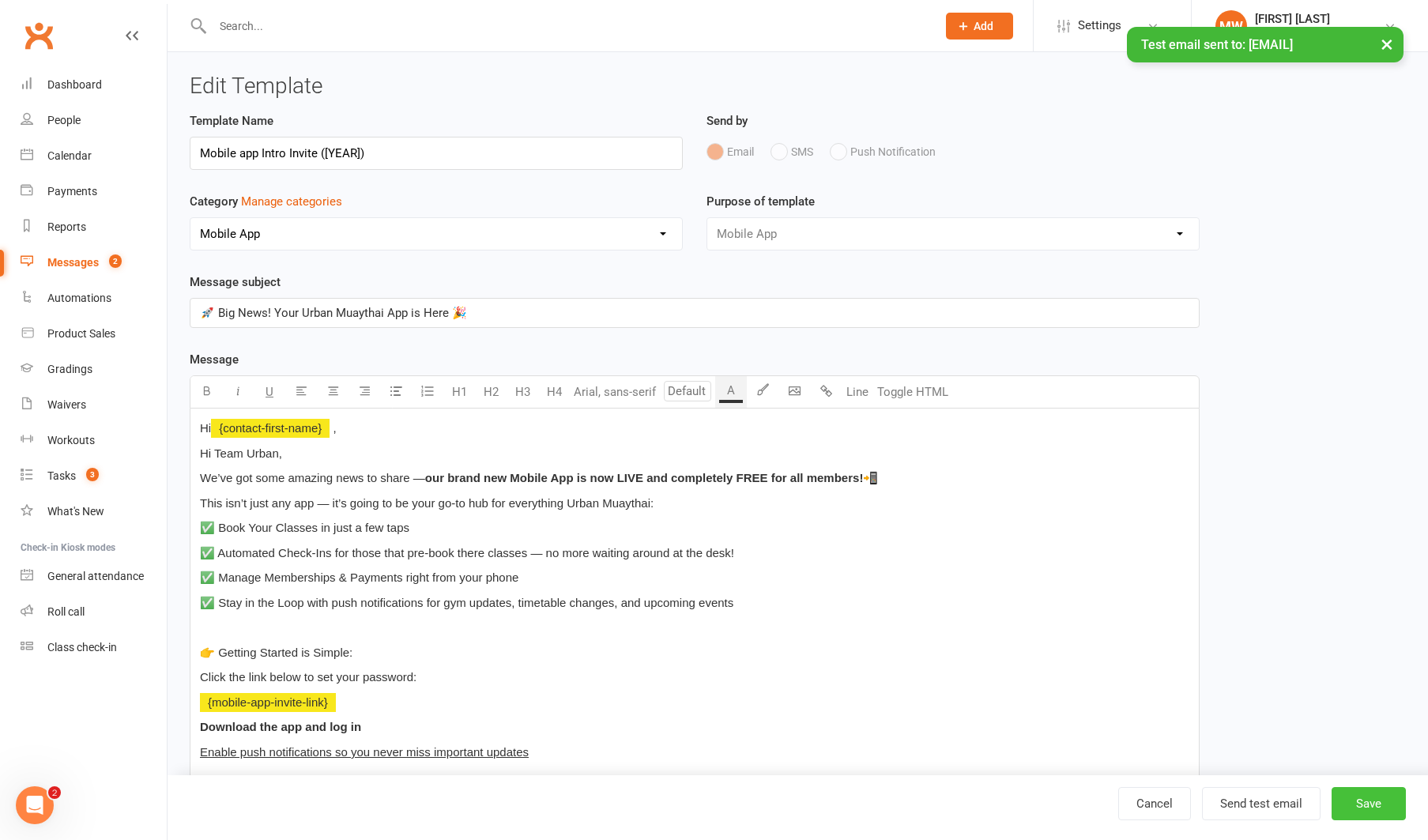 select on "100" 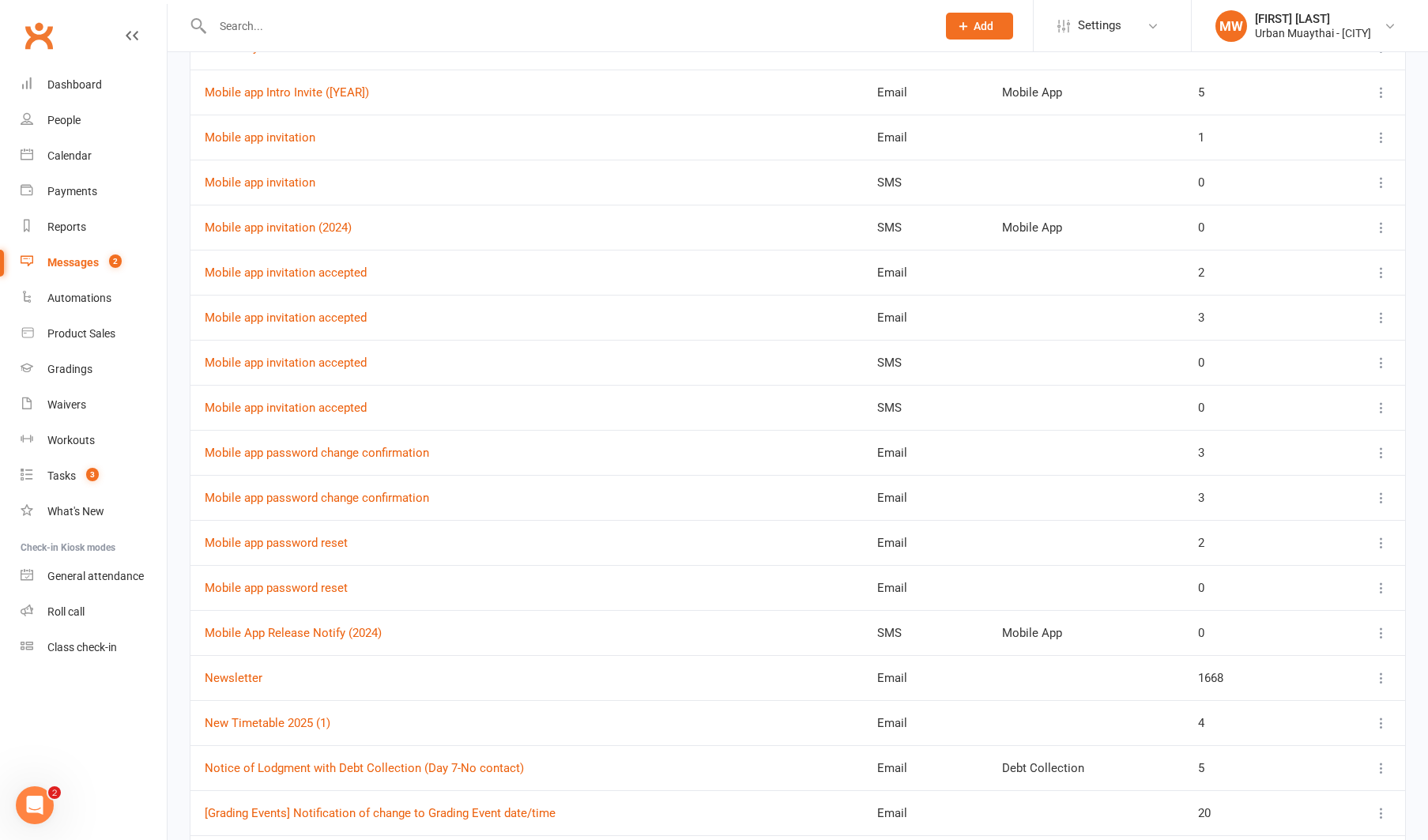 scroll, scrollTop: 1451, scrollLeft: 0, axis: vertical 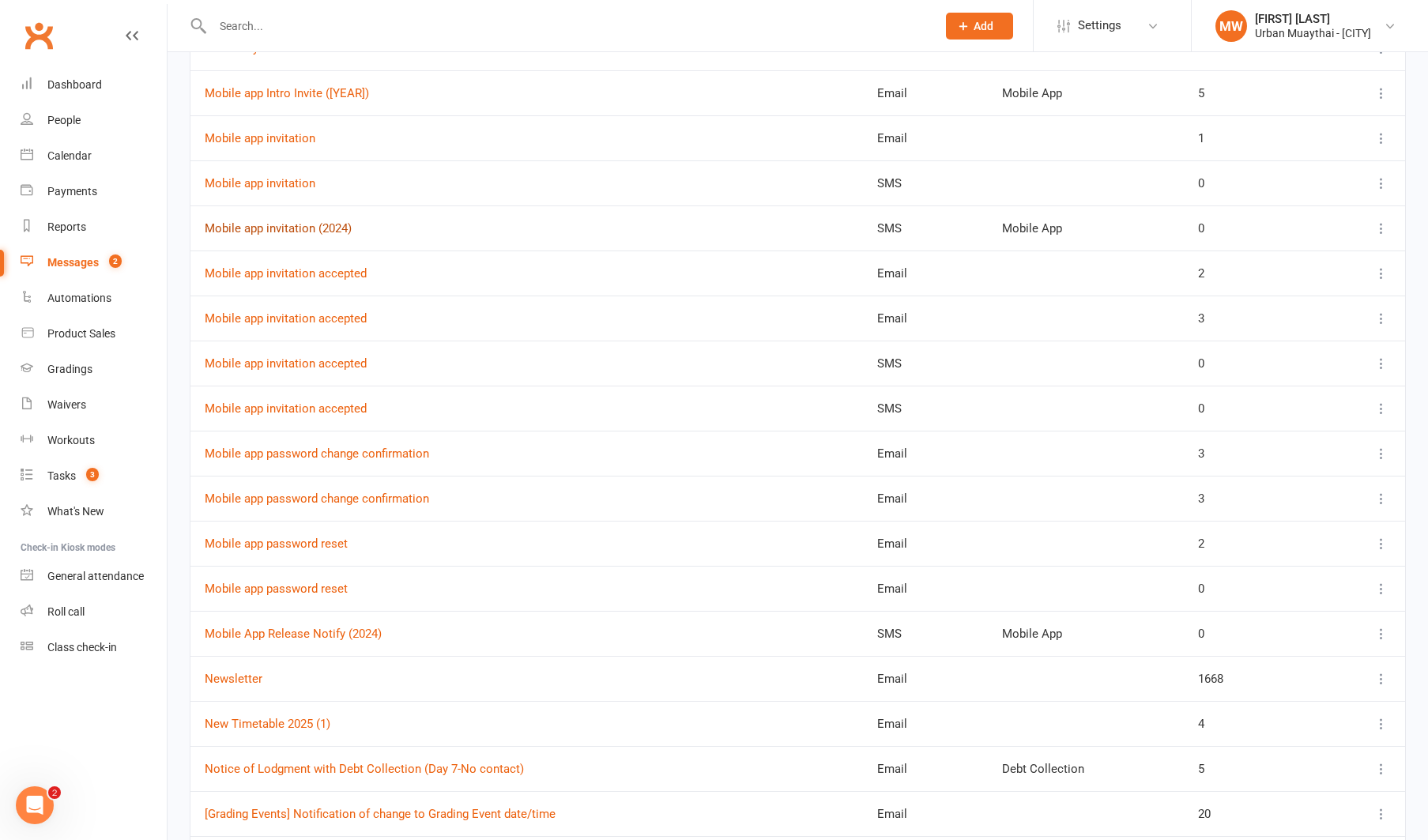 click on "Mobile app invitation (2024)" at bounding box center (278, 228) 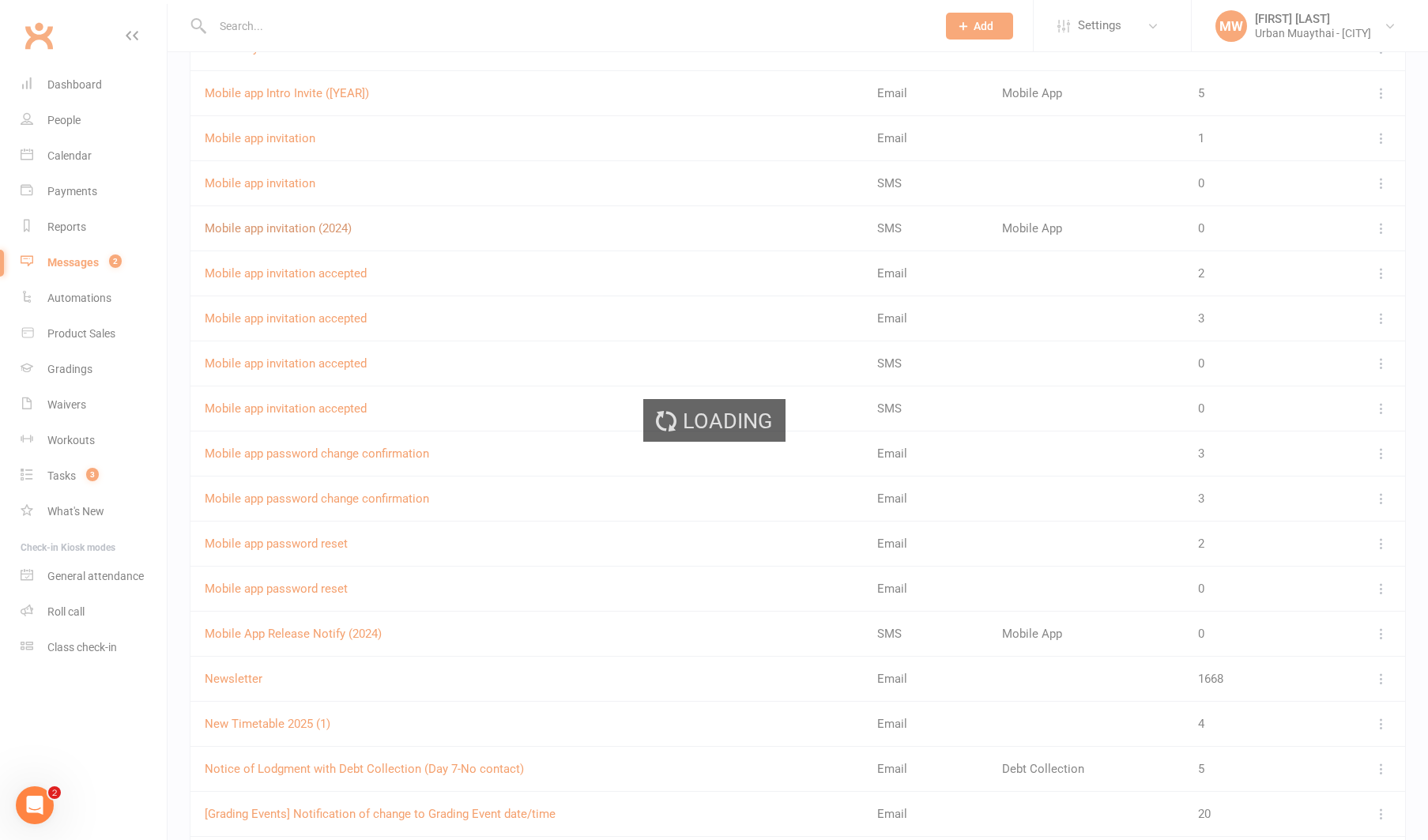 select on "mobile_app_template" 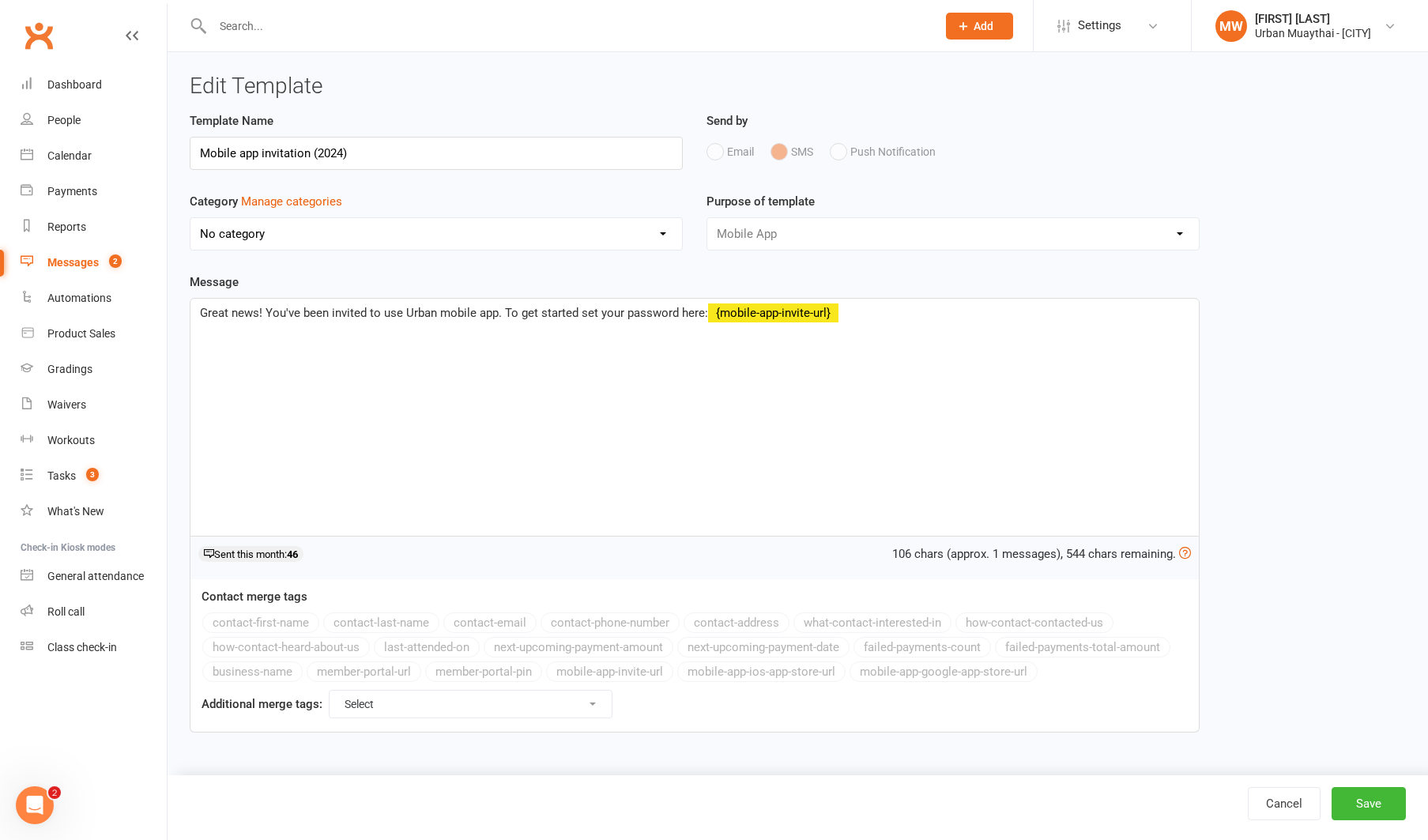 scroll, scrollTop: 0, scrollLeft: 0, axis: both 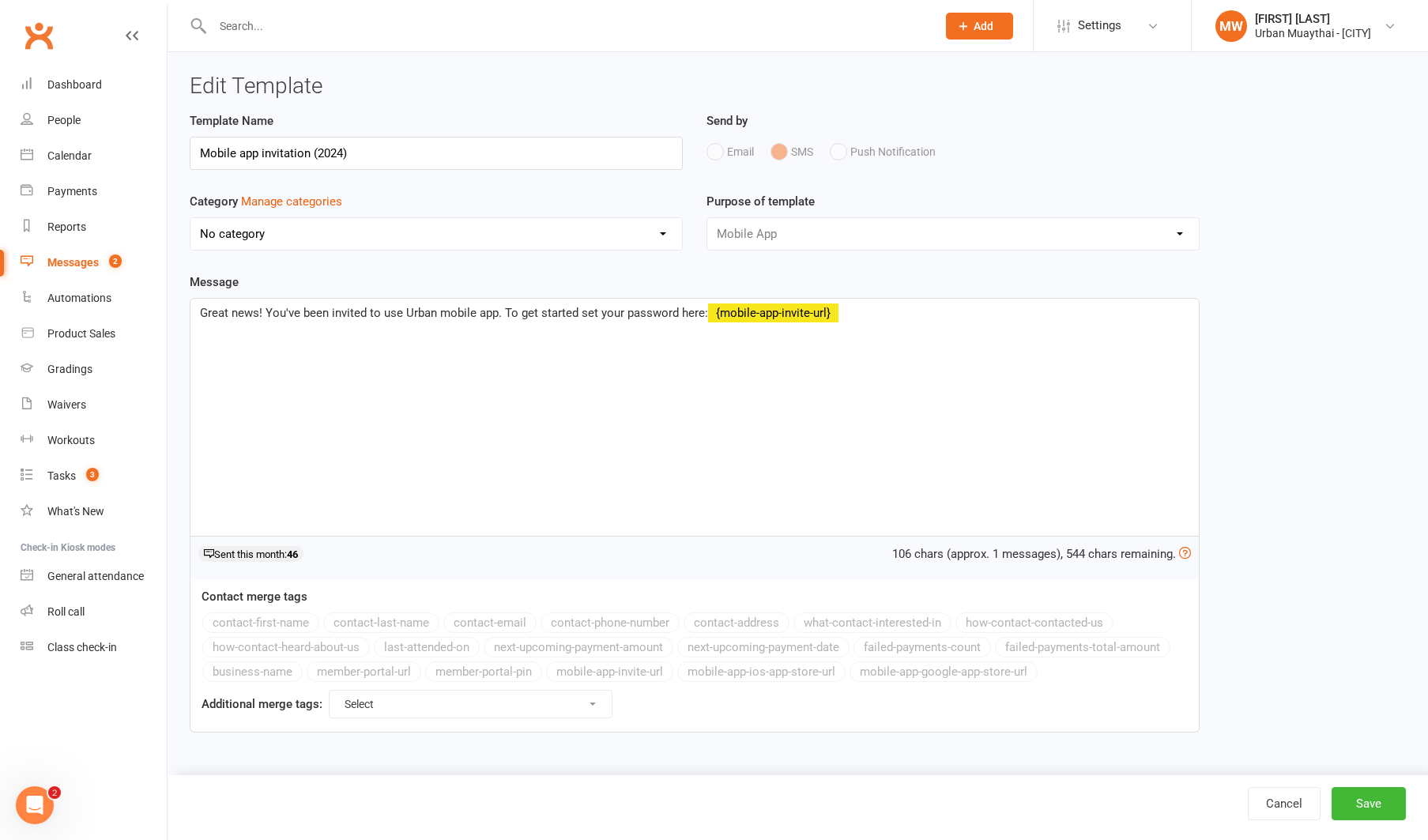 select on "11845" 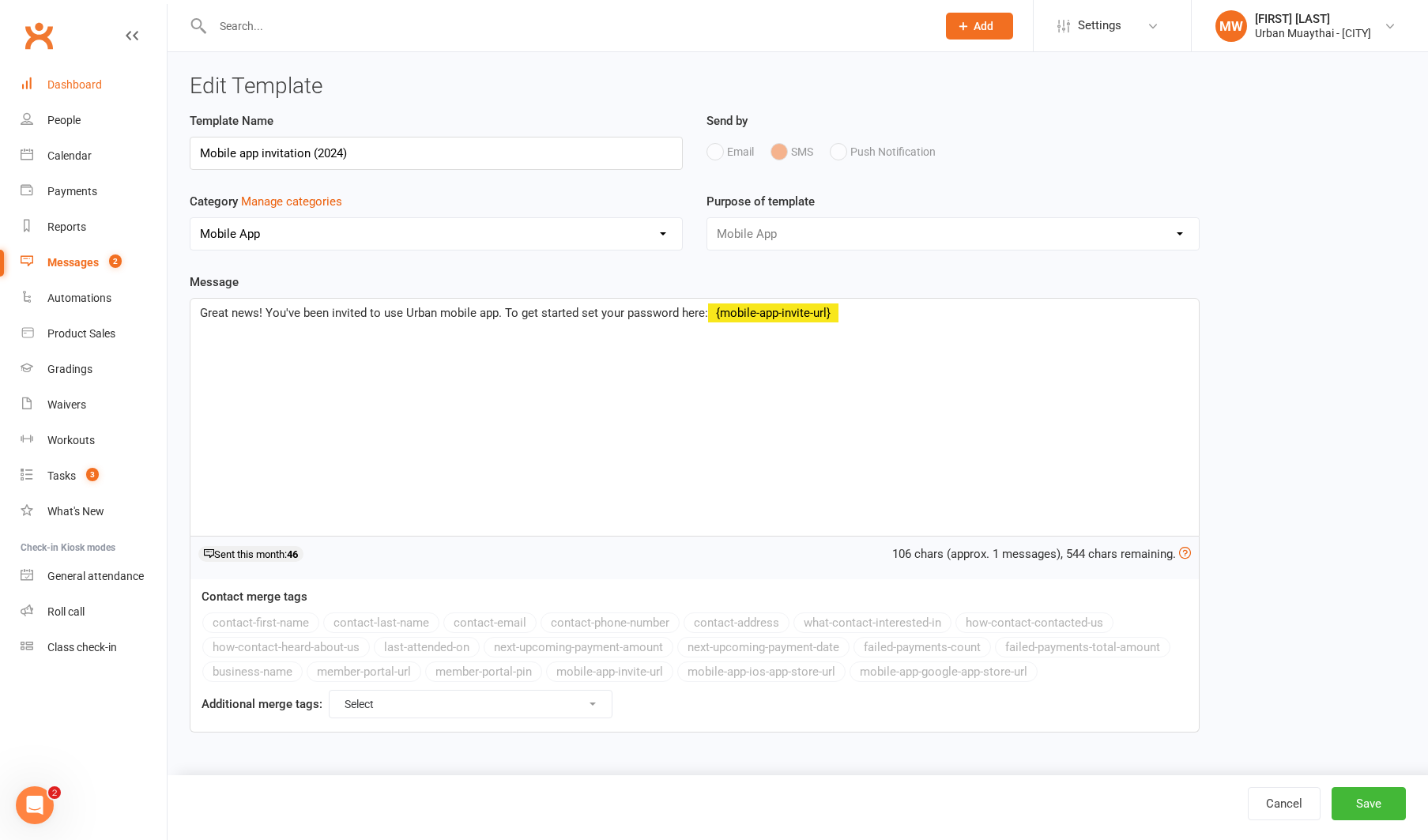 click on "Dashboard" at bounding box center [74, 85] 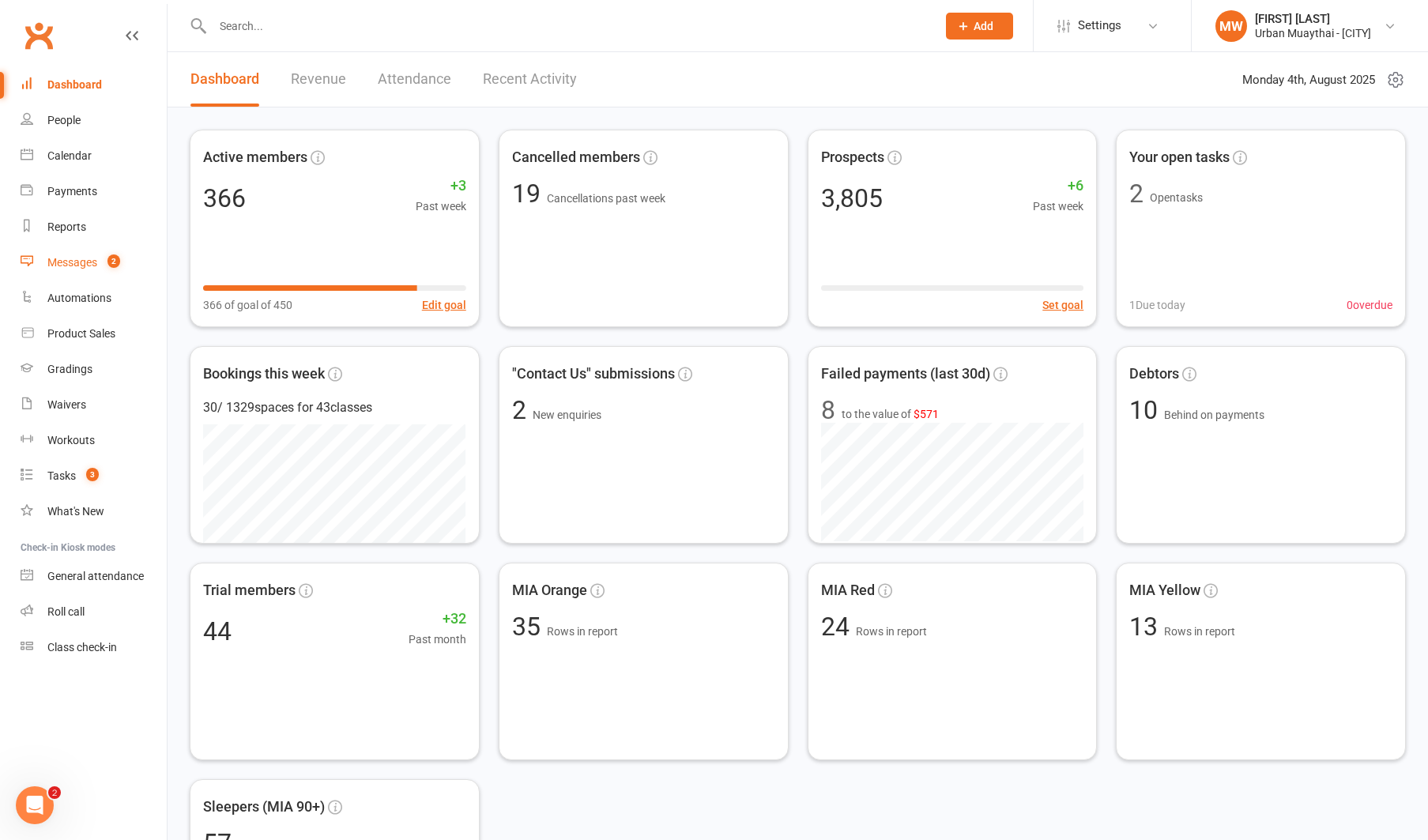 click on "Messages" at bounding box center [72, 262] 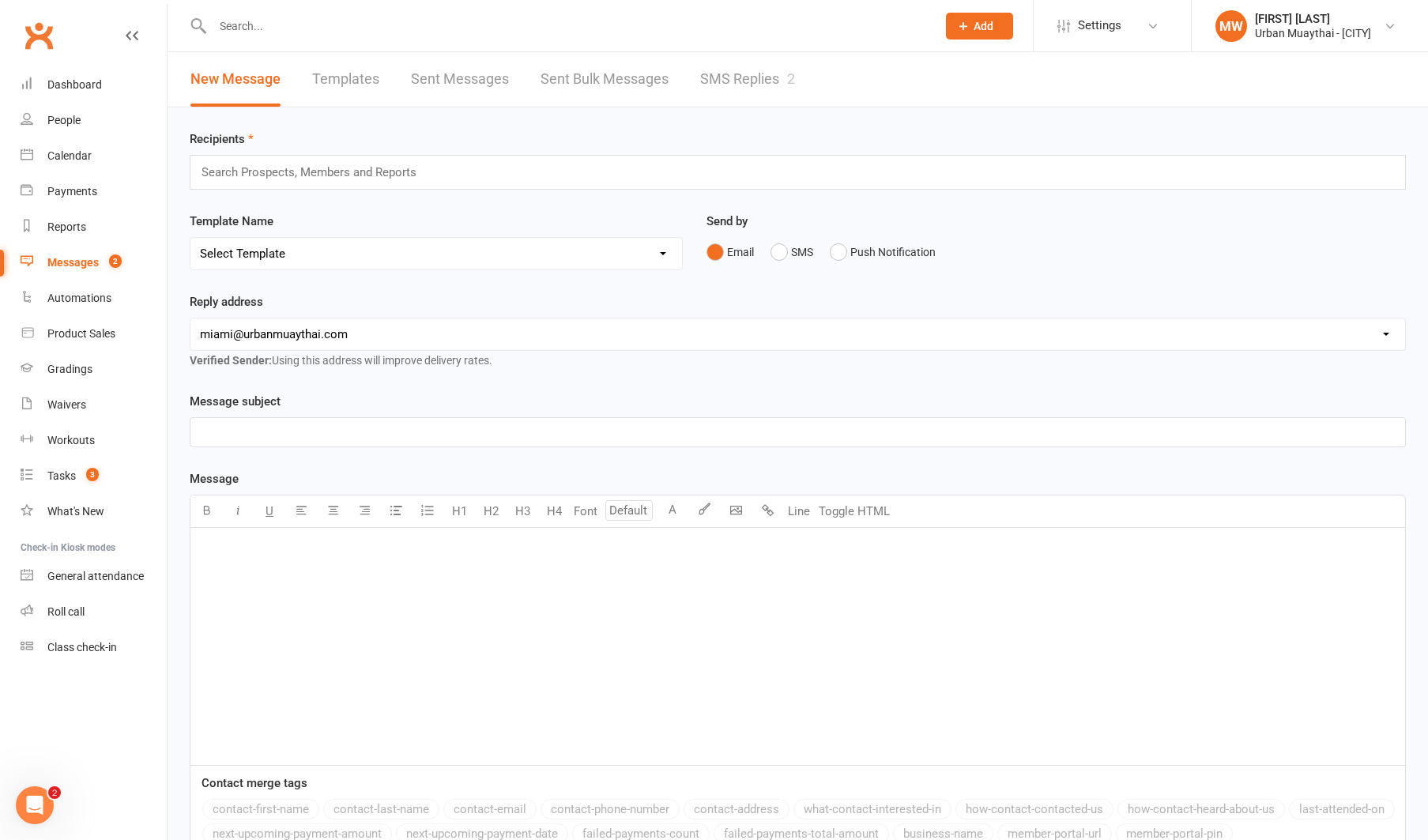 click on "Templates" at bounding box center [345, 79] 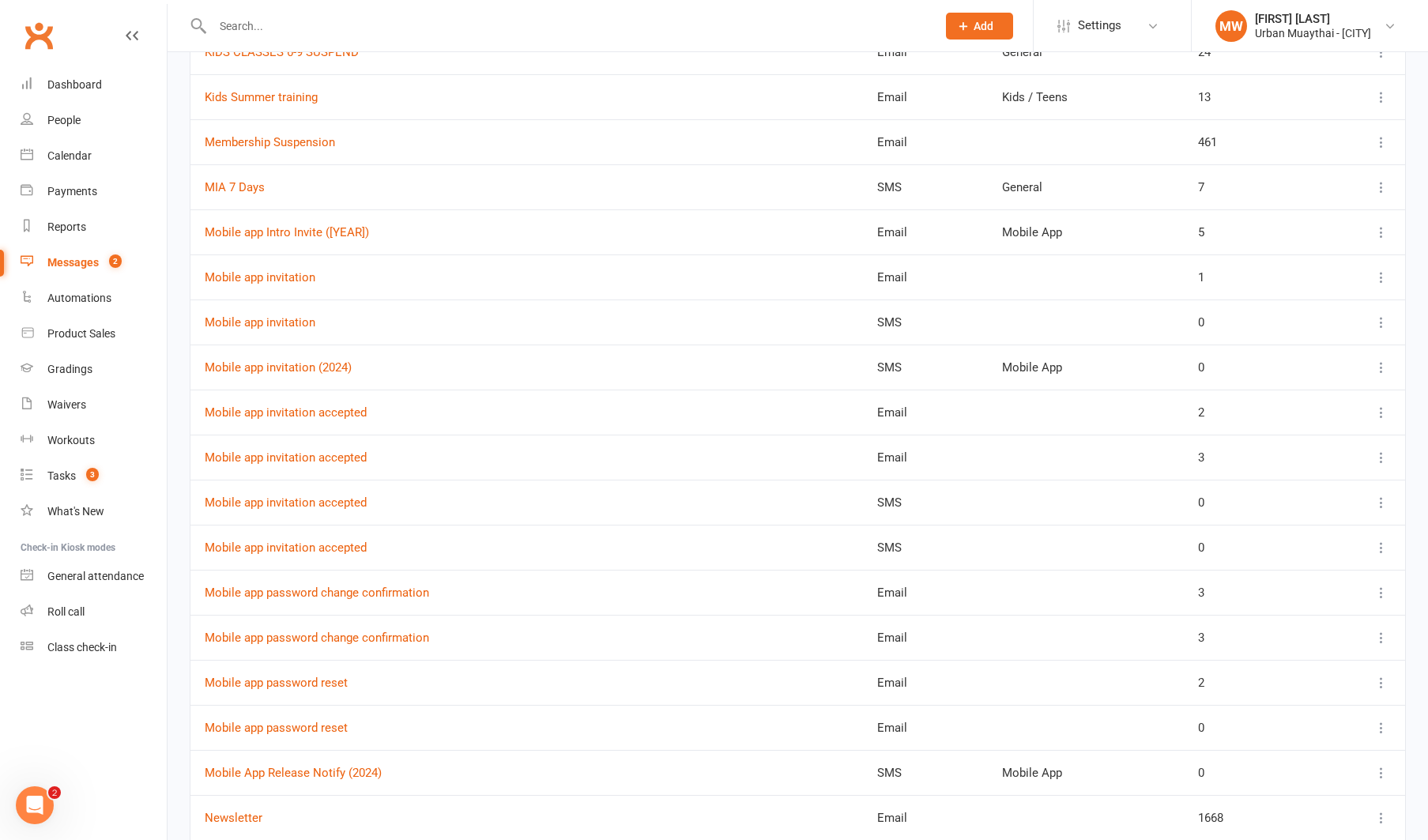 scroll, scrollTop: 1315, scrollLeft: 0, axis: vertical 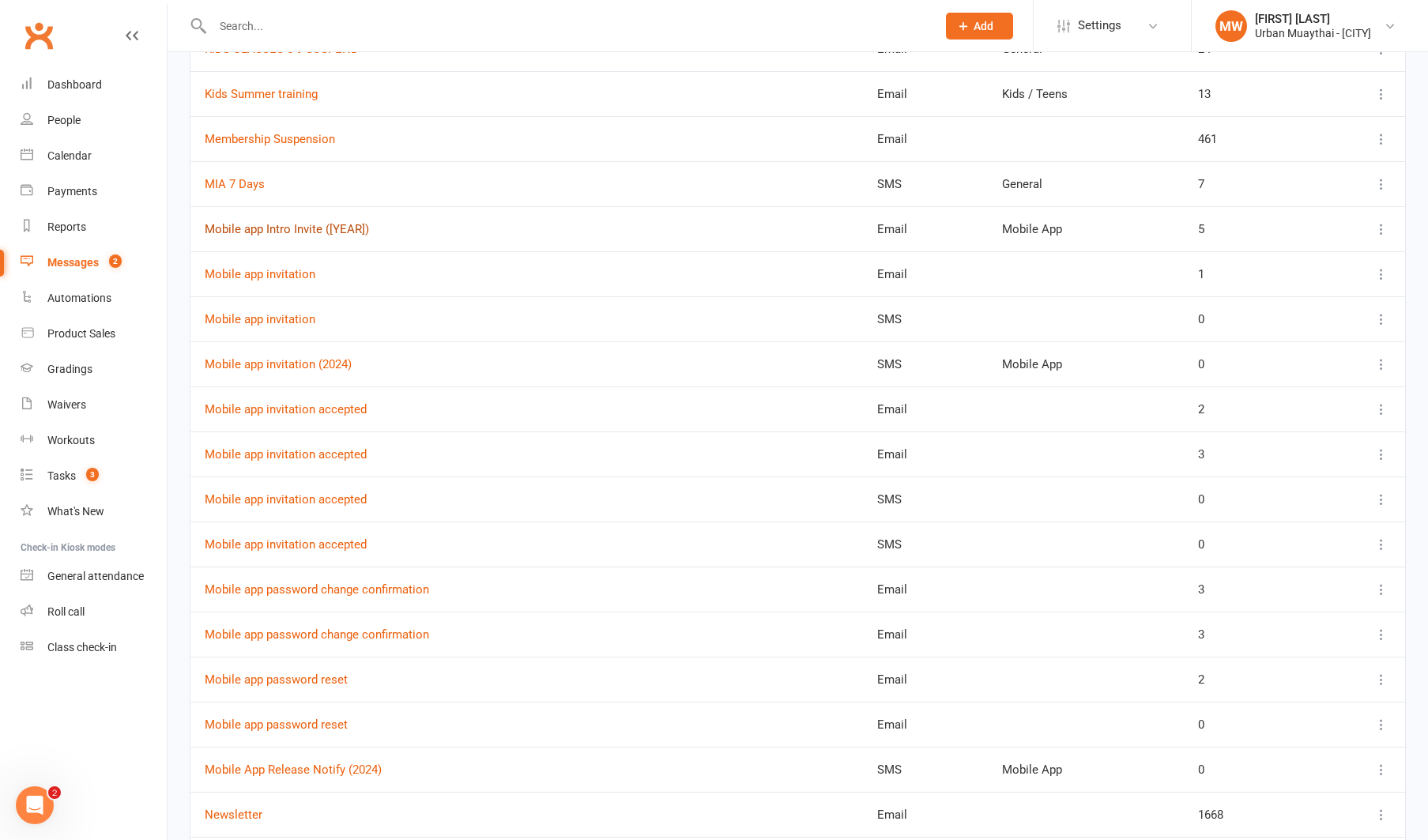 click on "Mobile app Intro Invite ([YEAR])" at bounding box center [287, 229] 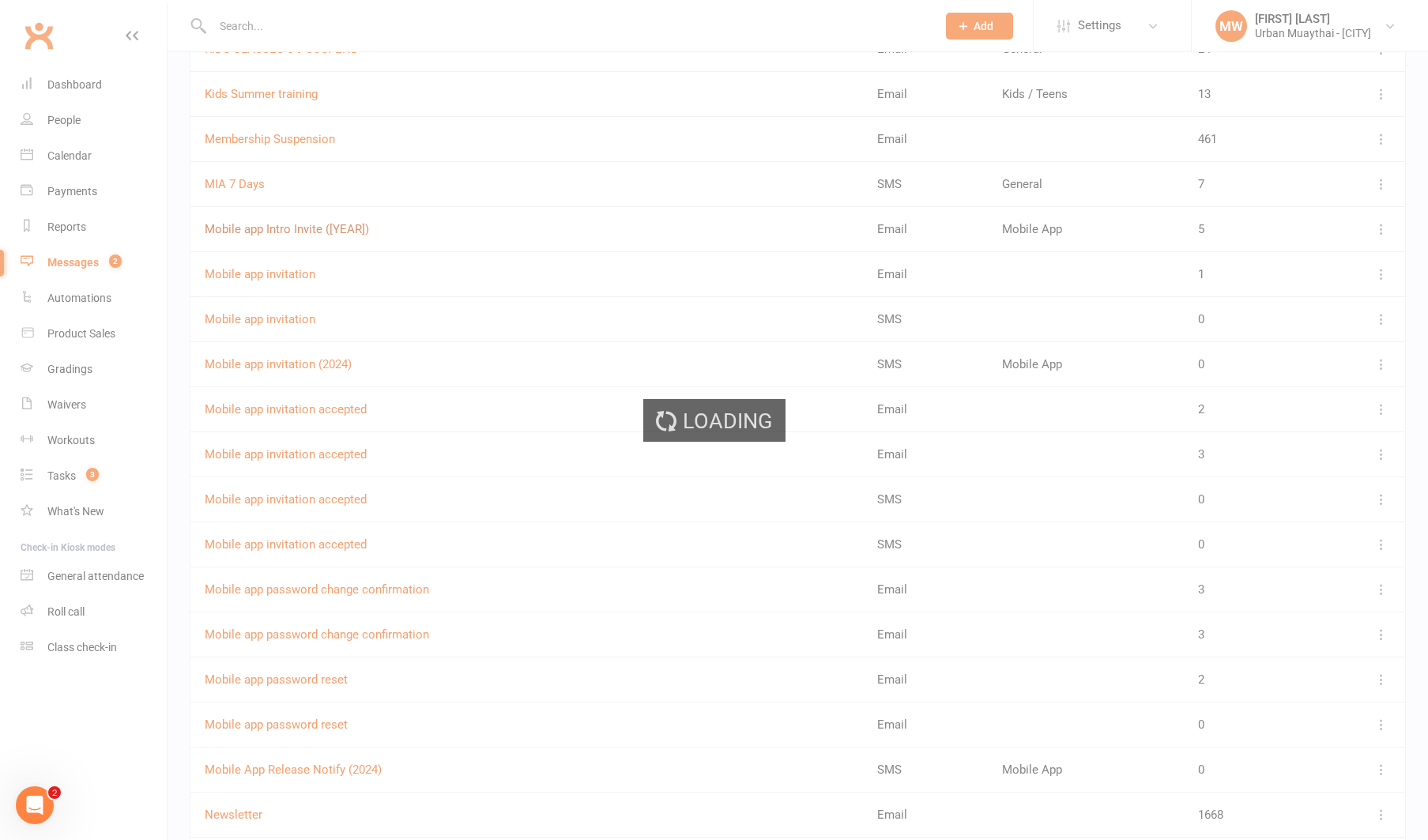 scroll, scrollTop: 0, scrollLeft: 0, axis: both 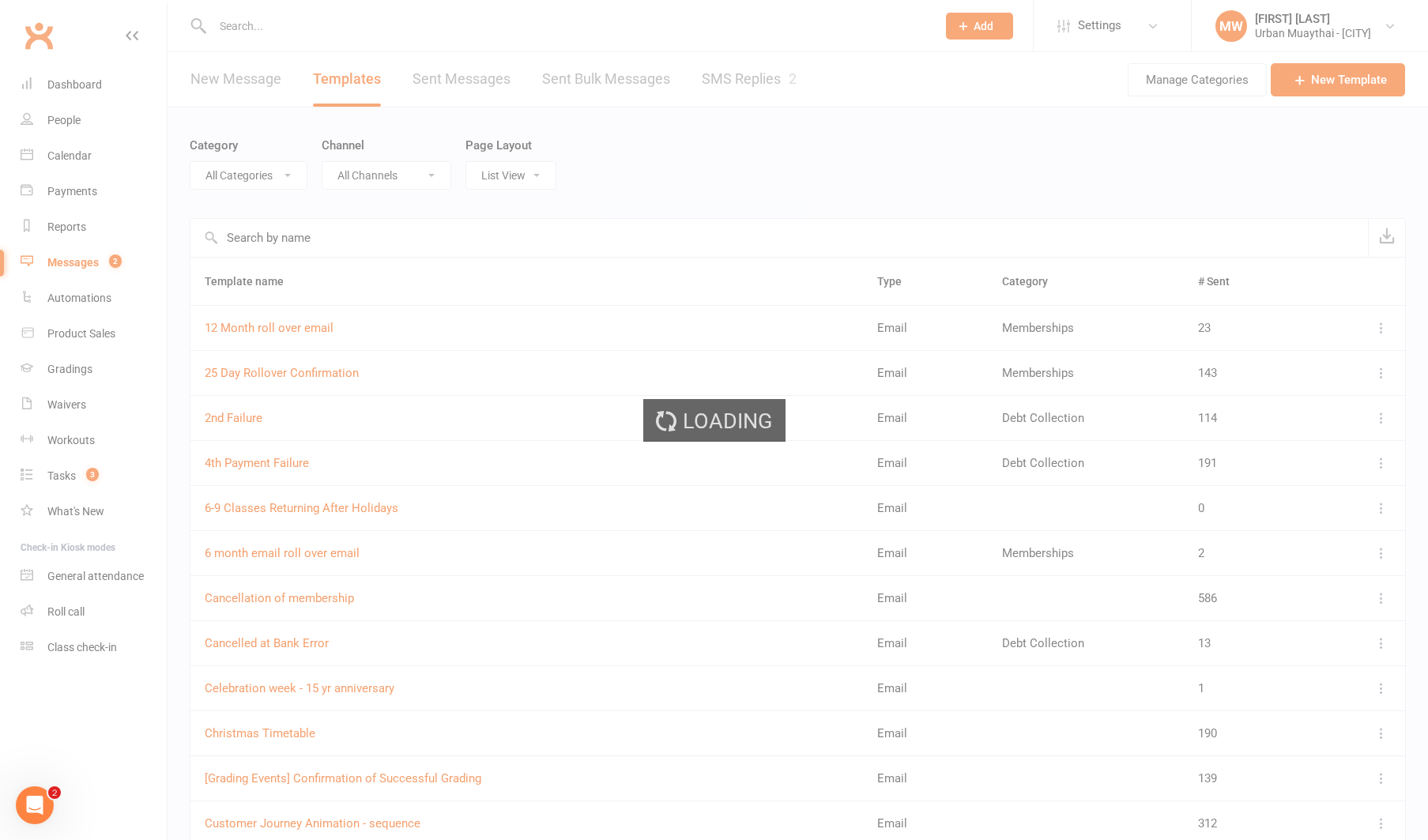 select on "11845" 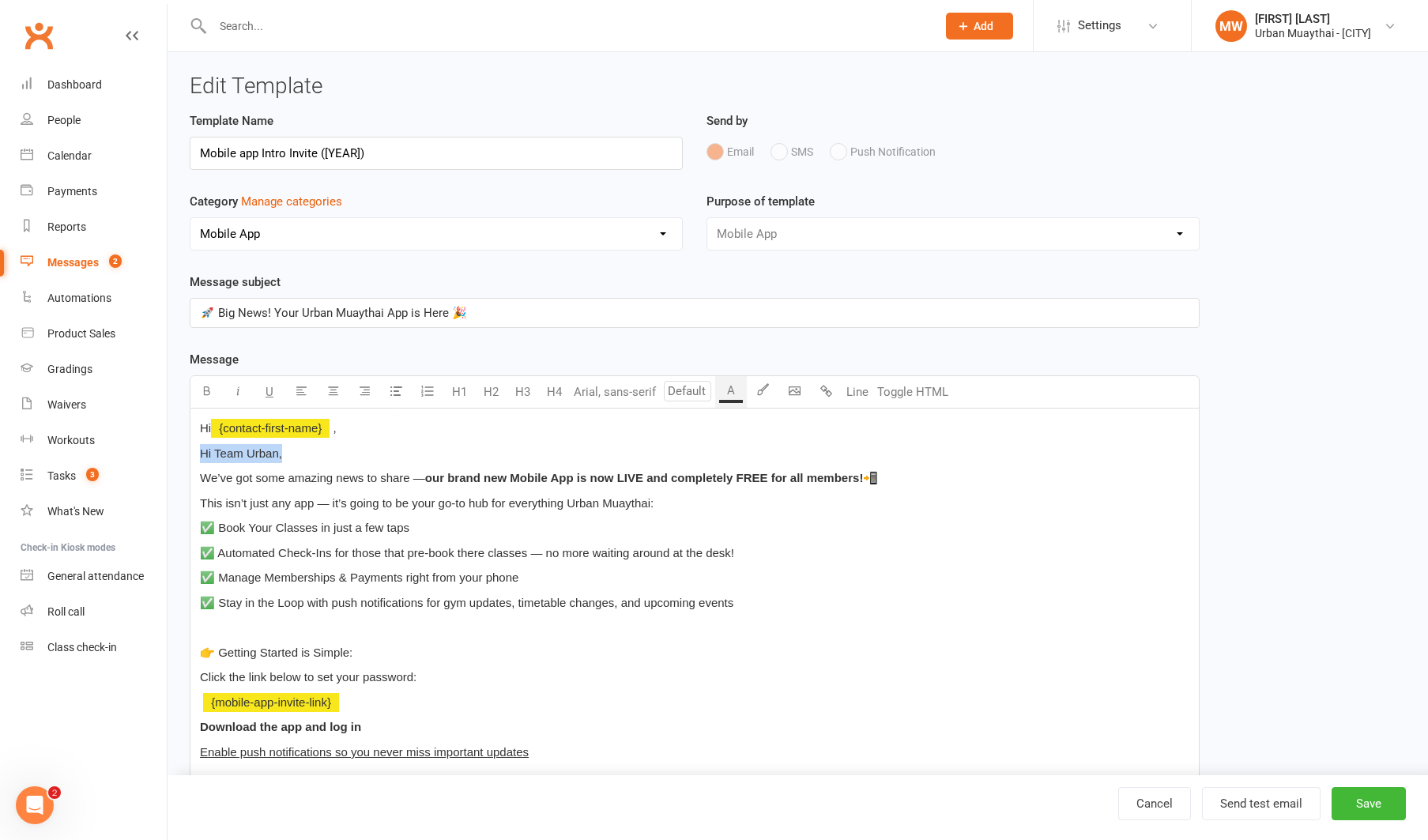 drag, startPoint x: 292, startPoint y: 454, endPoint x: 197, endPoint y: 453, distance: 95.00526 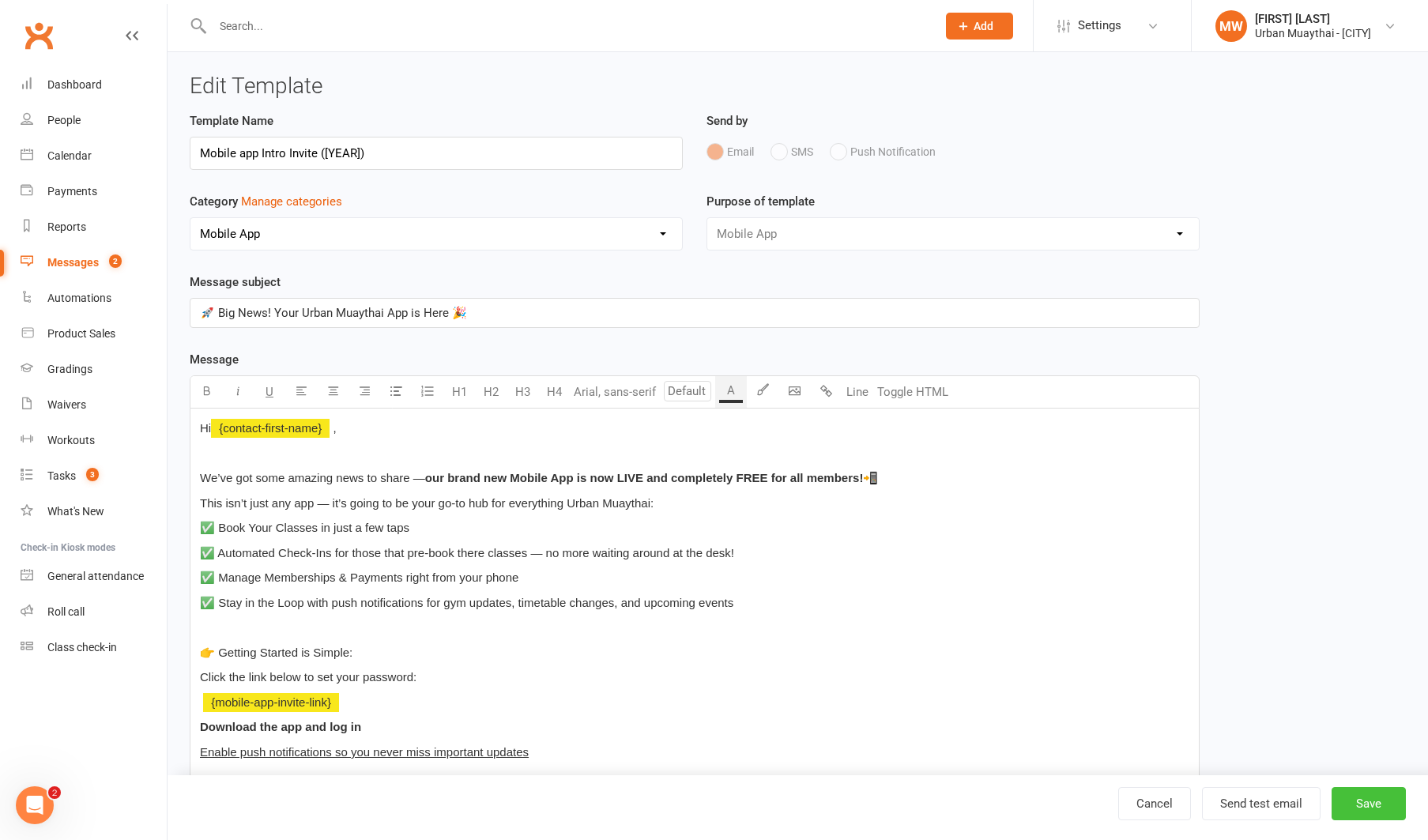 click on "Save" at bounding box center [1369, 804] 